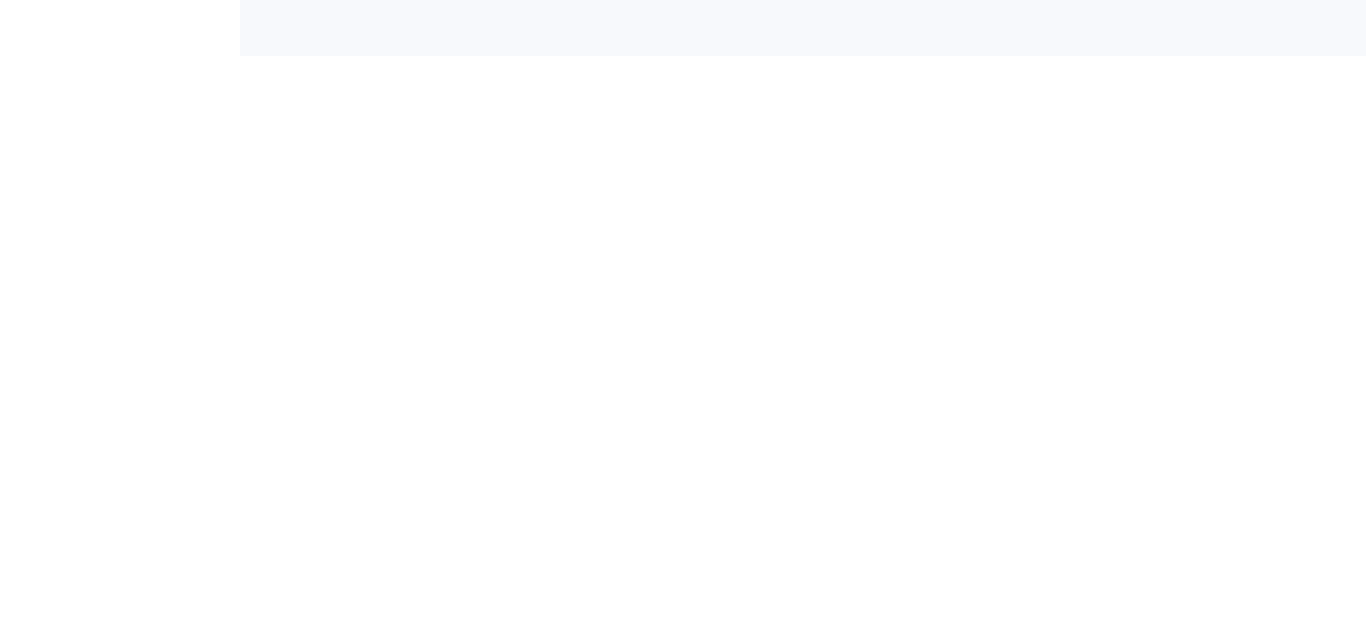 scroll, scrollTop: 0, scrollLeft: 0, axis: both 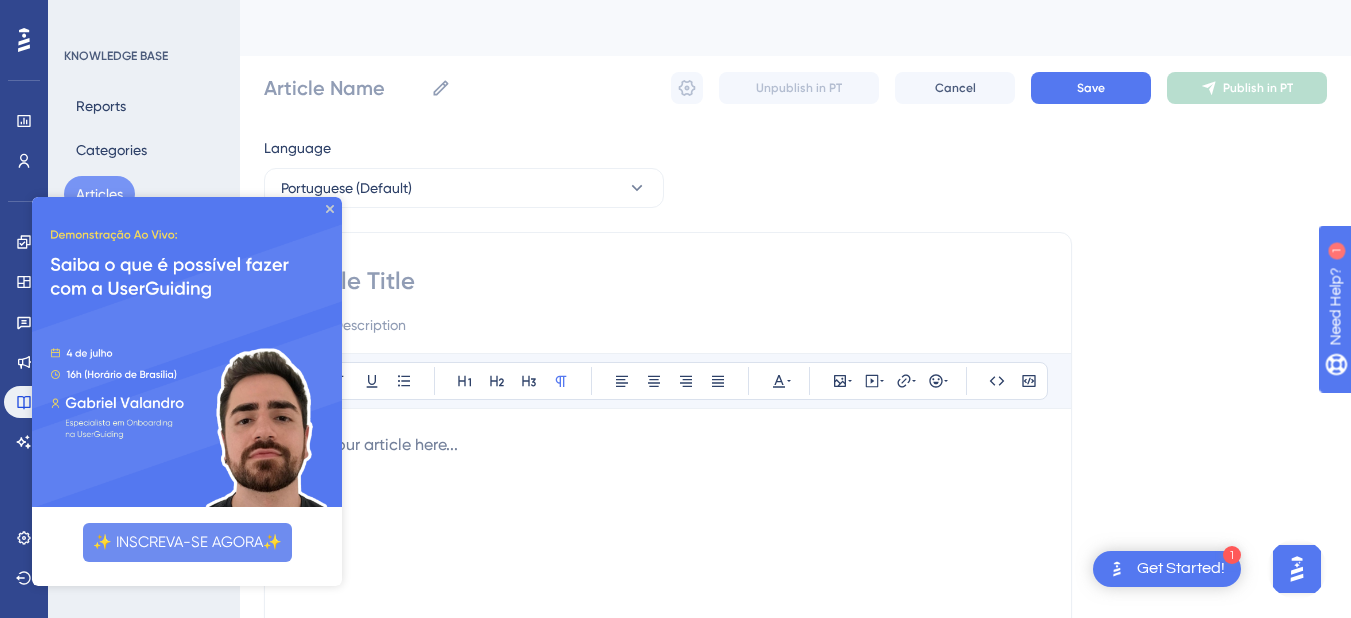 click at bounding box center [187, 352] 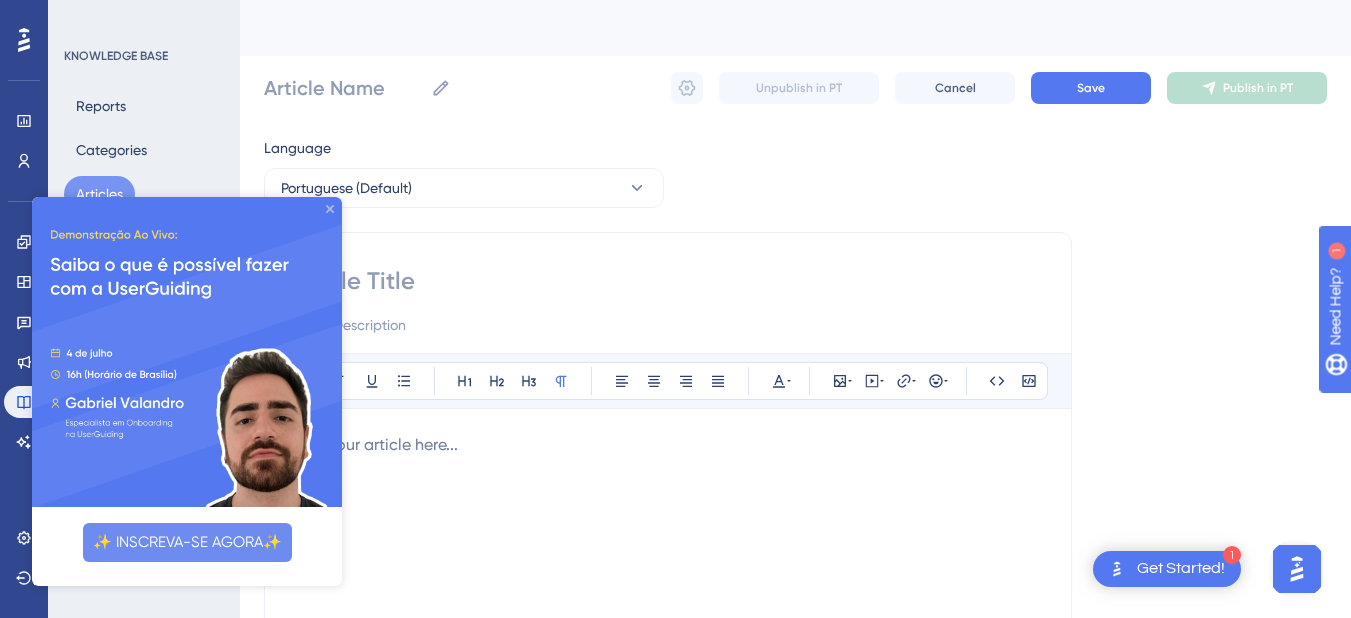 drag, startPoint x: 331, startPoint y: 207, endPoint x: 188, endPoint y: 438, distance: 271.67996 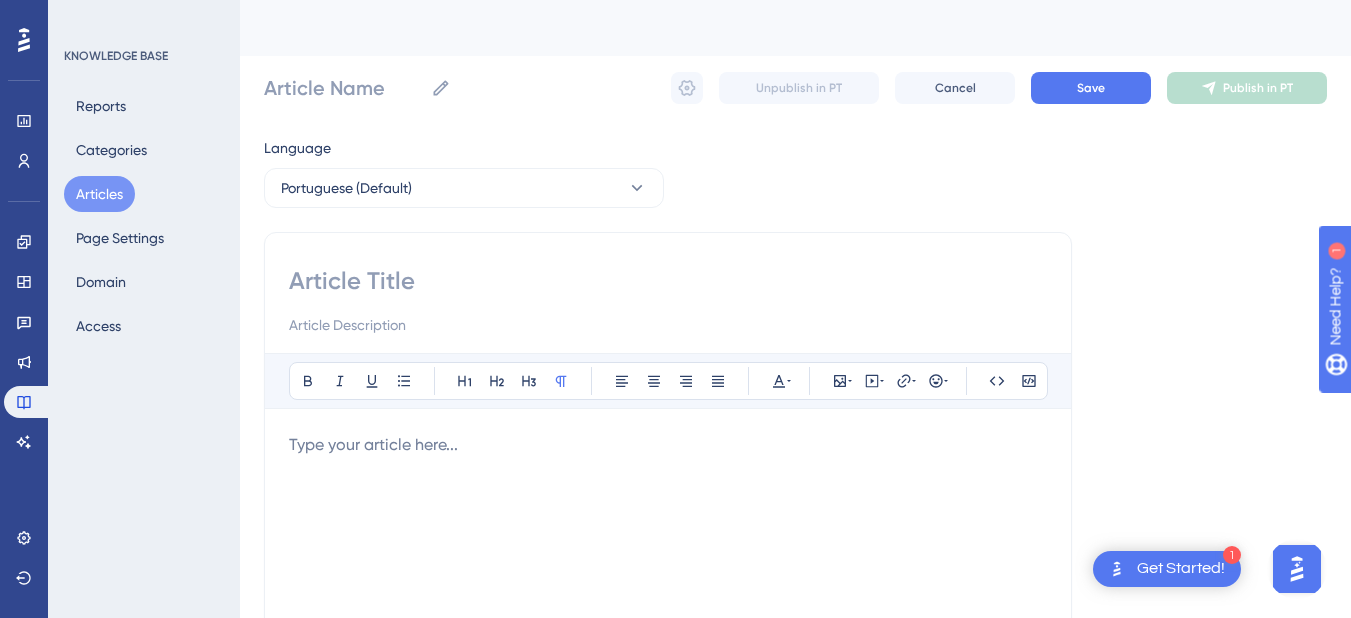 click on "Articles" at bounding box center (99, 194) 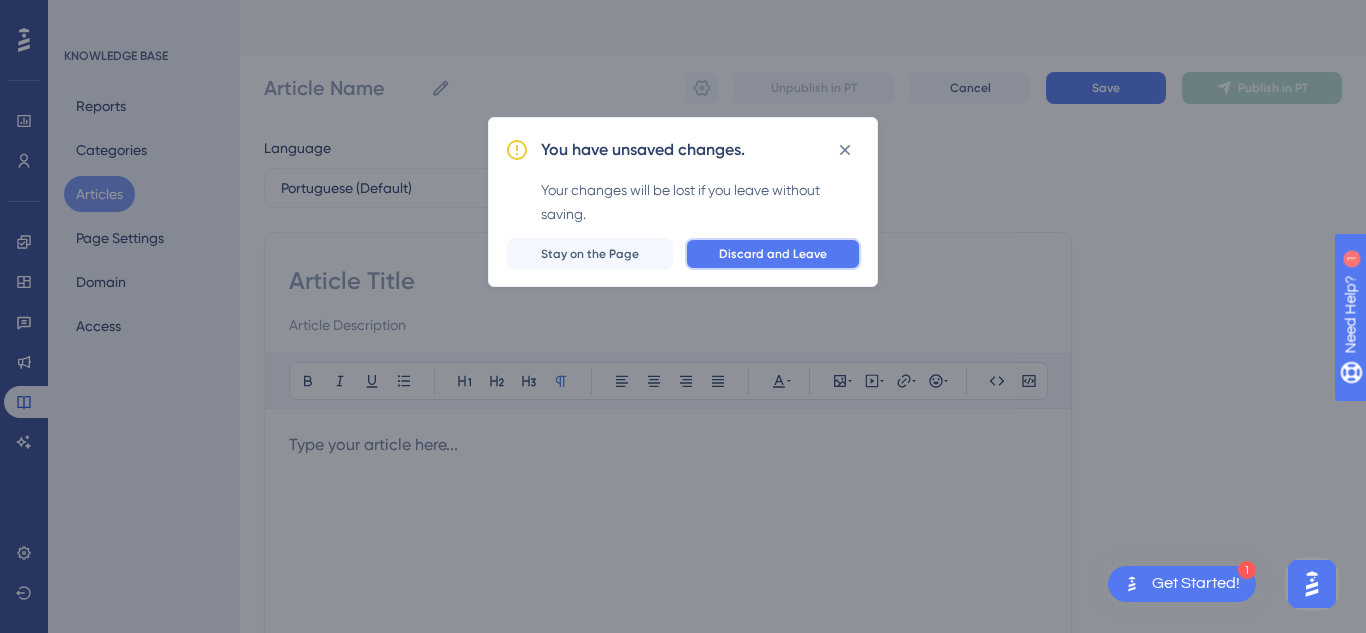 click on "Discard and Leave" at bounding box center [773, 254] 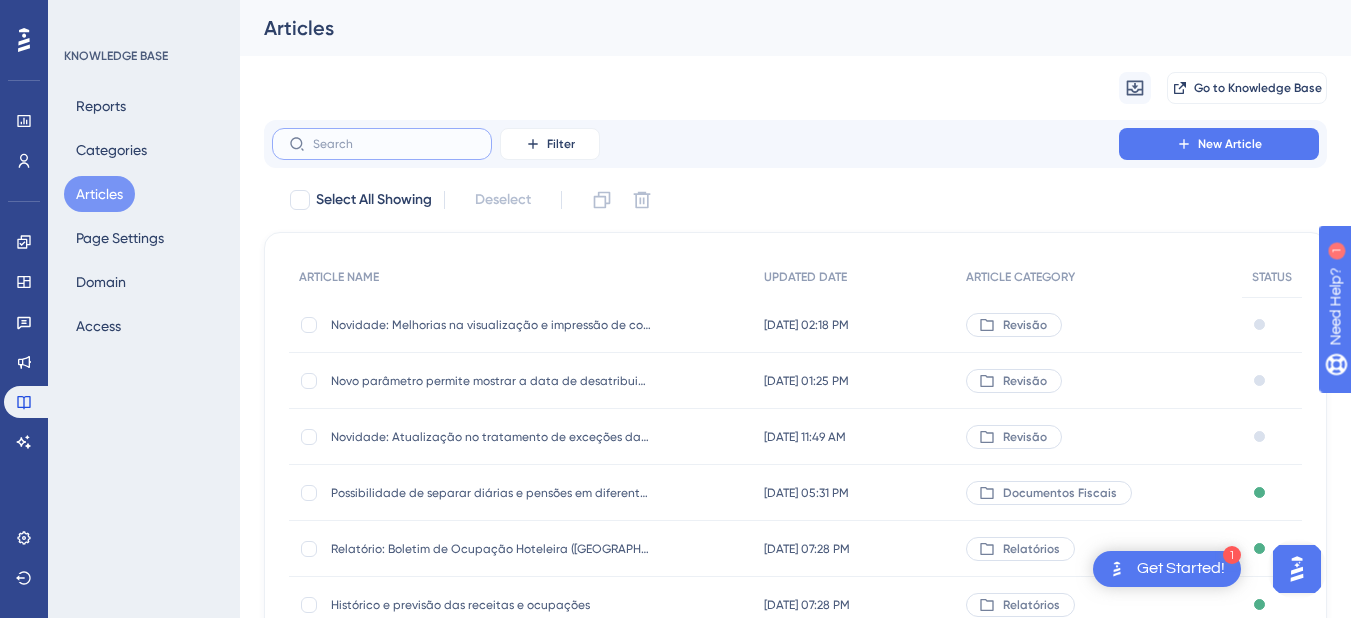 click at bounding box center (394, 144) 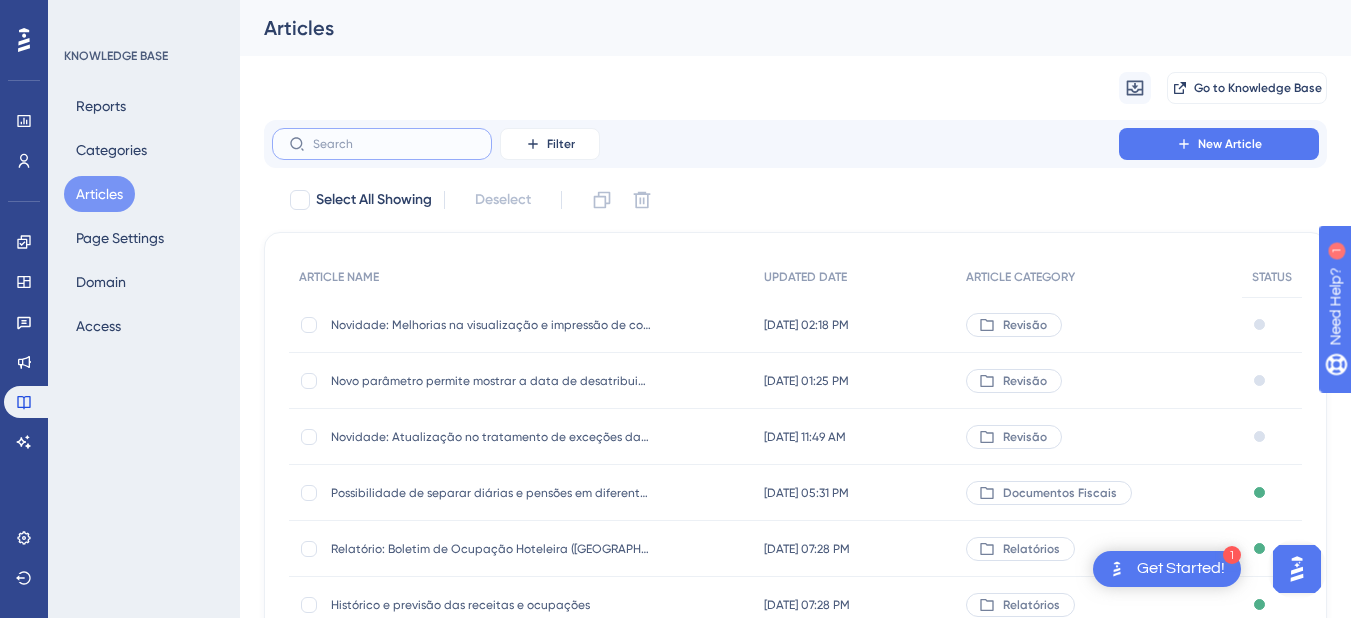 type on "Equipamentos Homologados e Indicações para PDV TabletCloud" 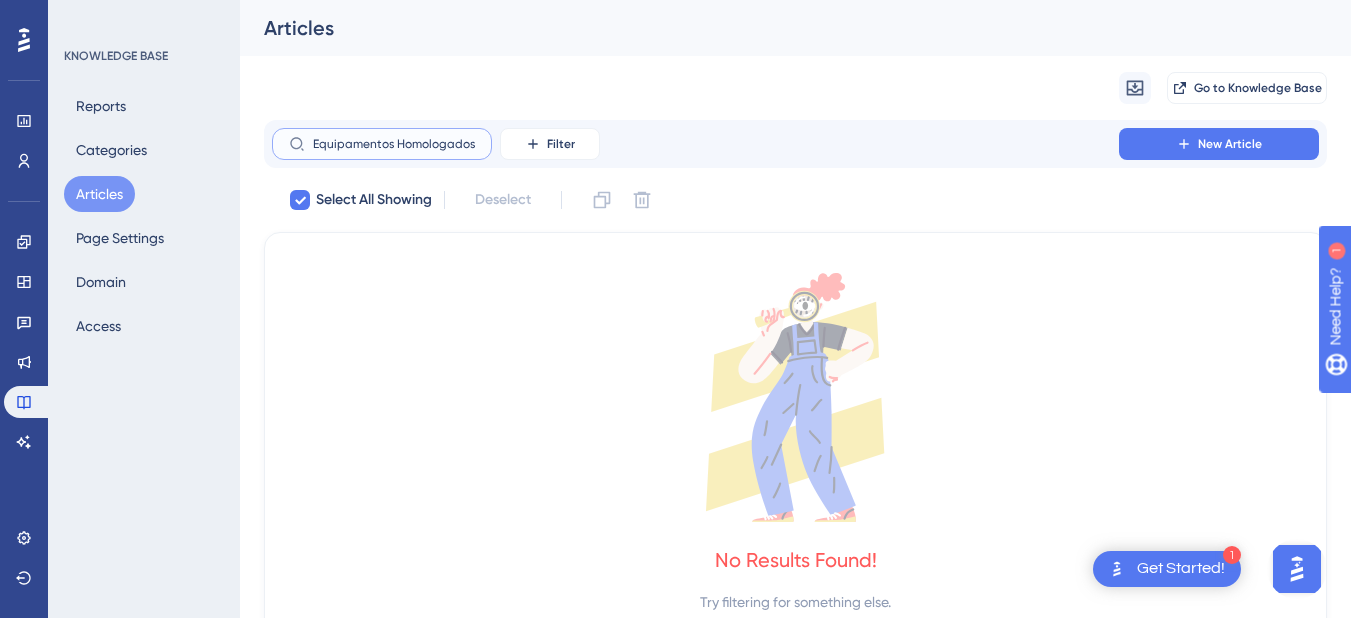 scroll, scrollTop: 0, scrollLeft: 196, axis: horizontal 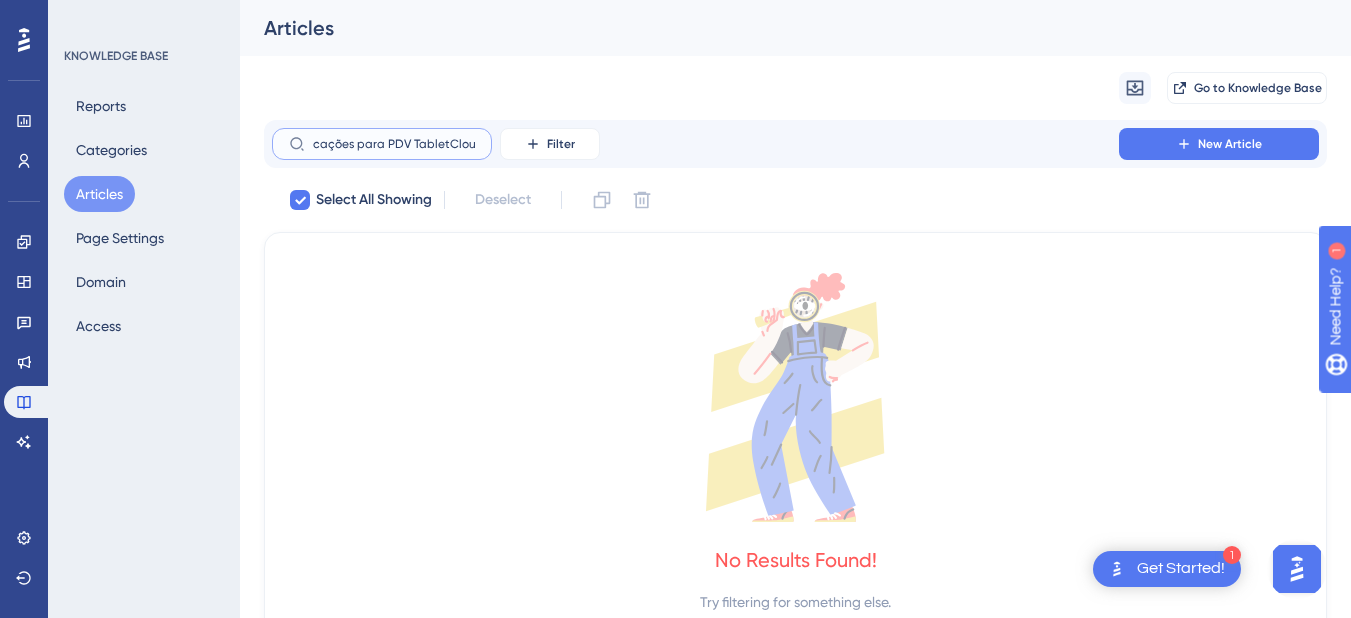 click on "Equipamentos Homologados e Indicações para PDV TabletCloud" at bounding box center [394, 144] 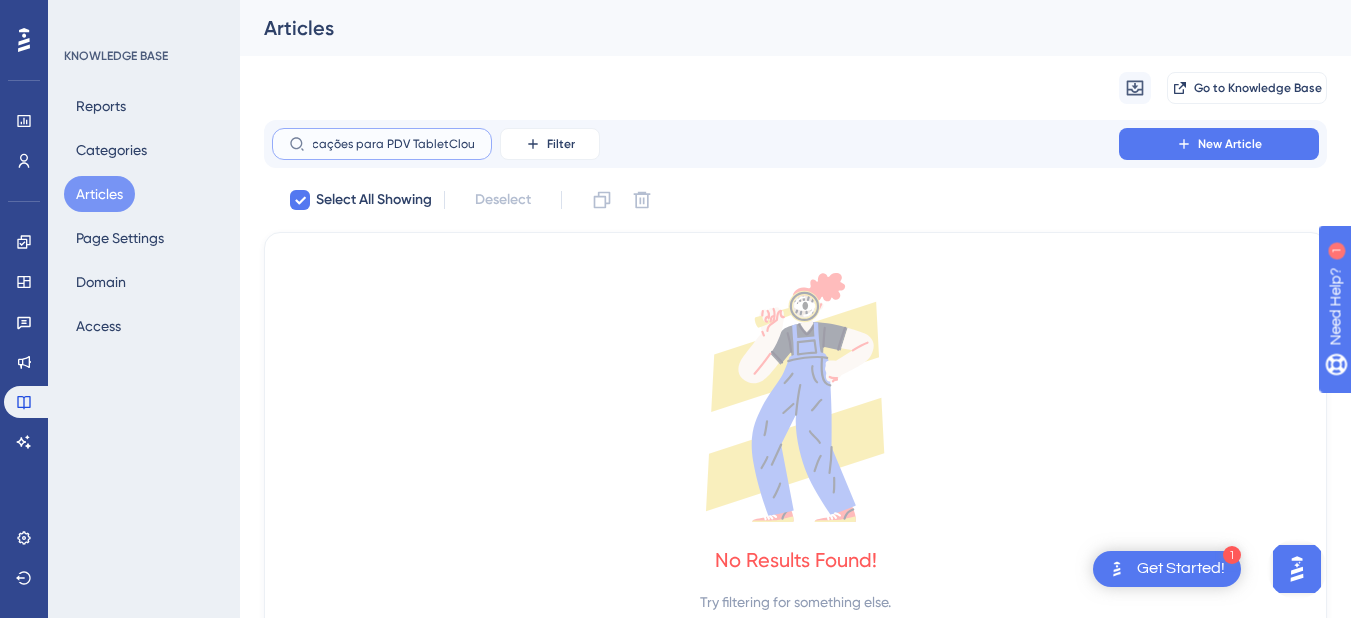 drag, startPoint x: 350, startPoint y: 146, endPoint x: 499, endPoint y: 167, distance: 150.4726 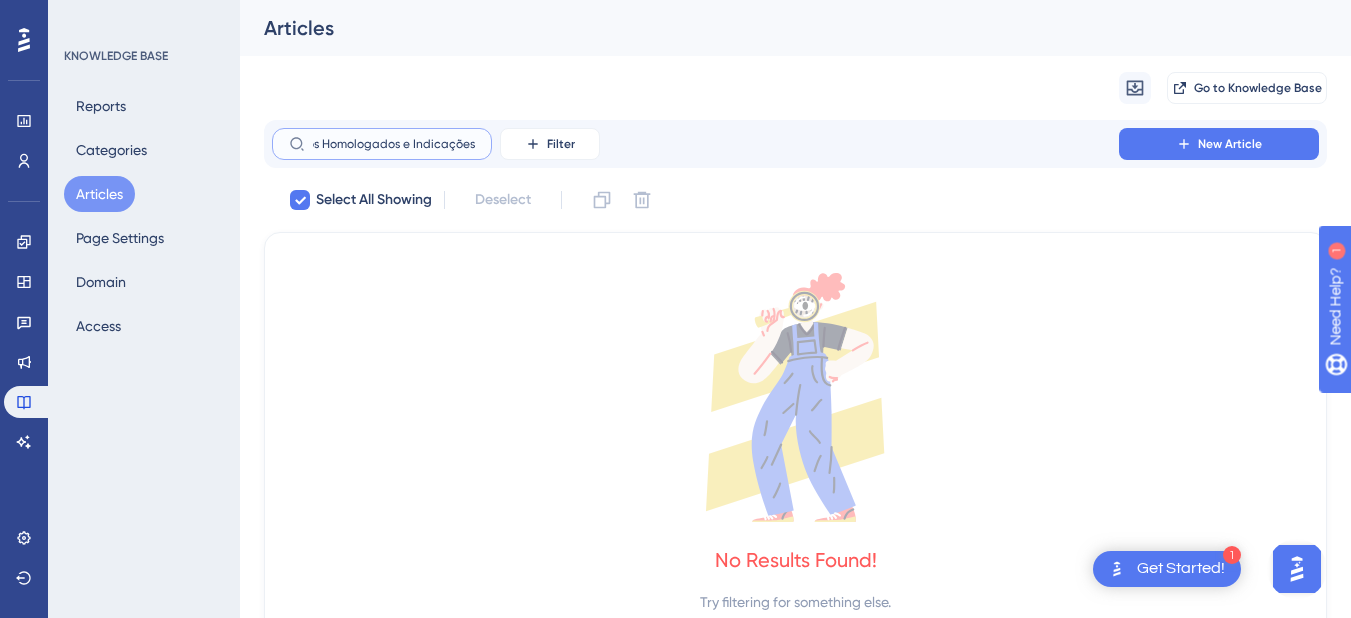 scroll, scrollTop: 0, scrollLeft: 71, axis: horizontal 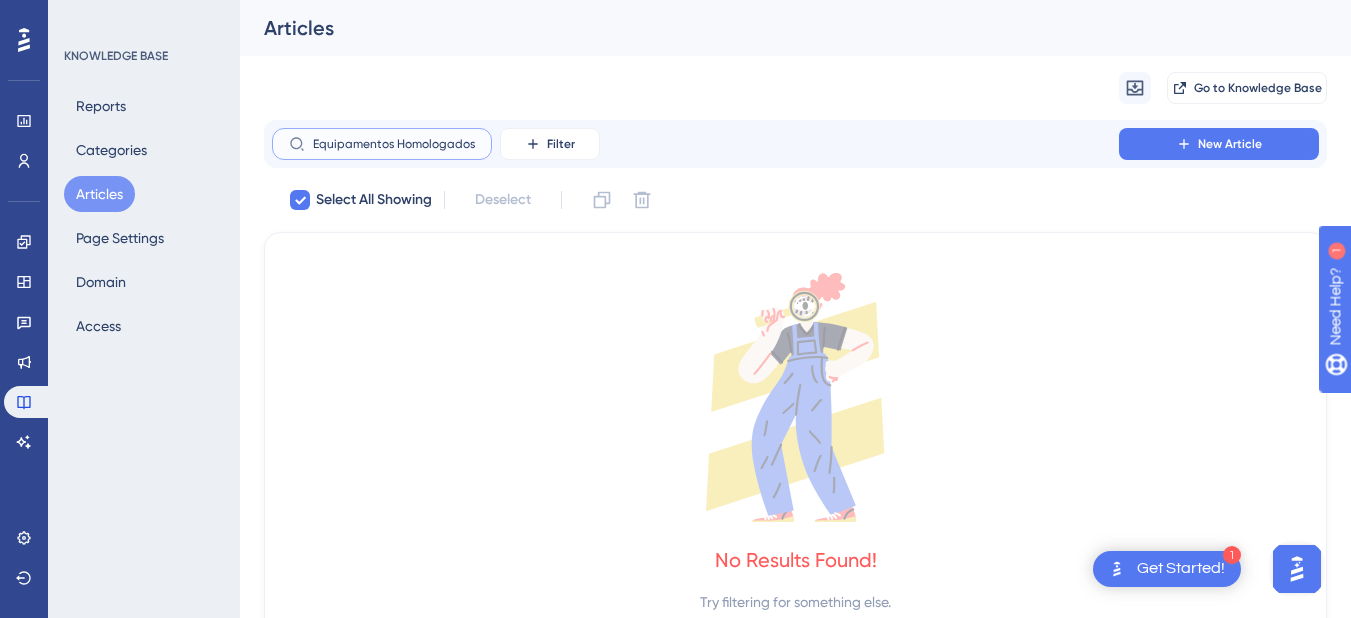 drag, startPoint x: 321, startPoint y: 145, endPoint x: 273, endPoint y: 138, distance: 48.507732 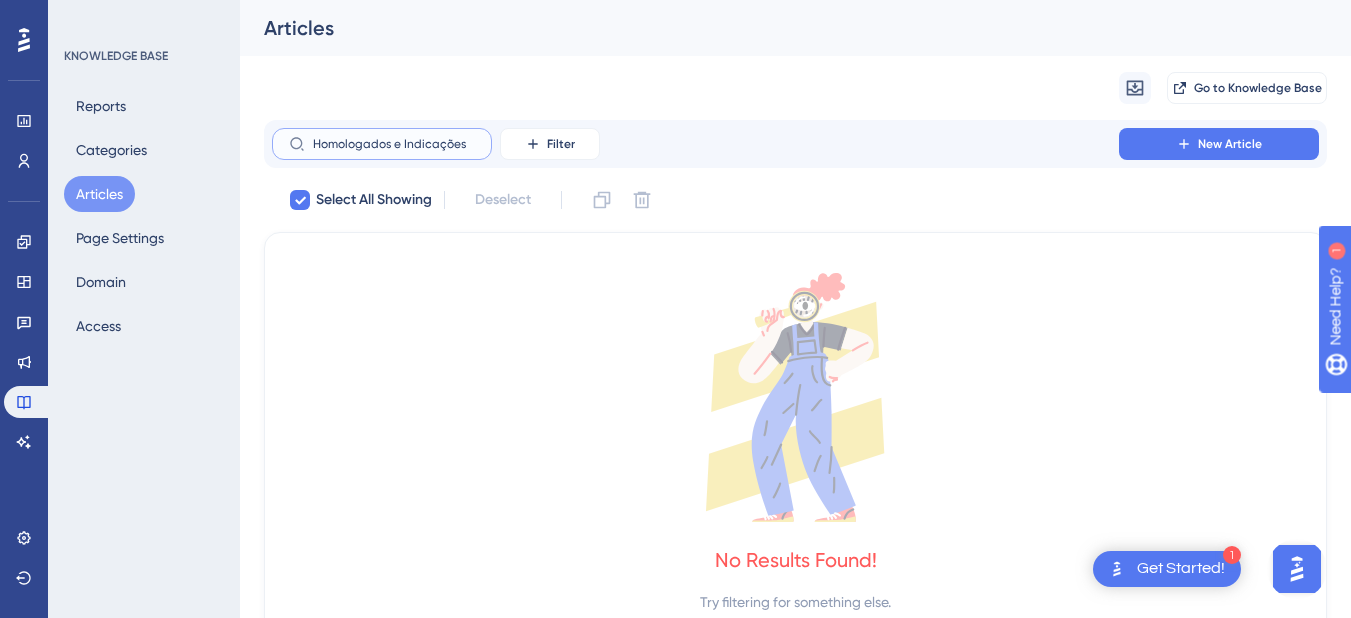 click on "Homologados e Indicações" at bounding box center (394, 144) 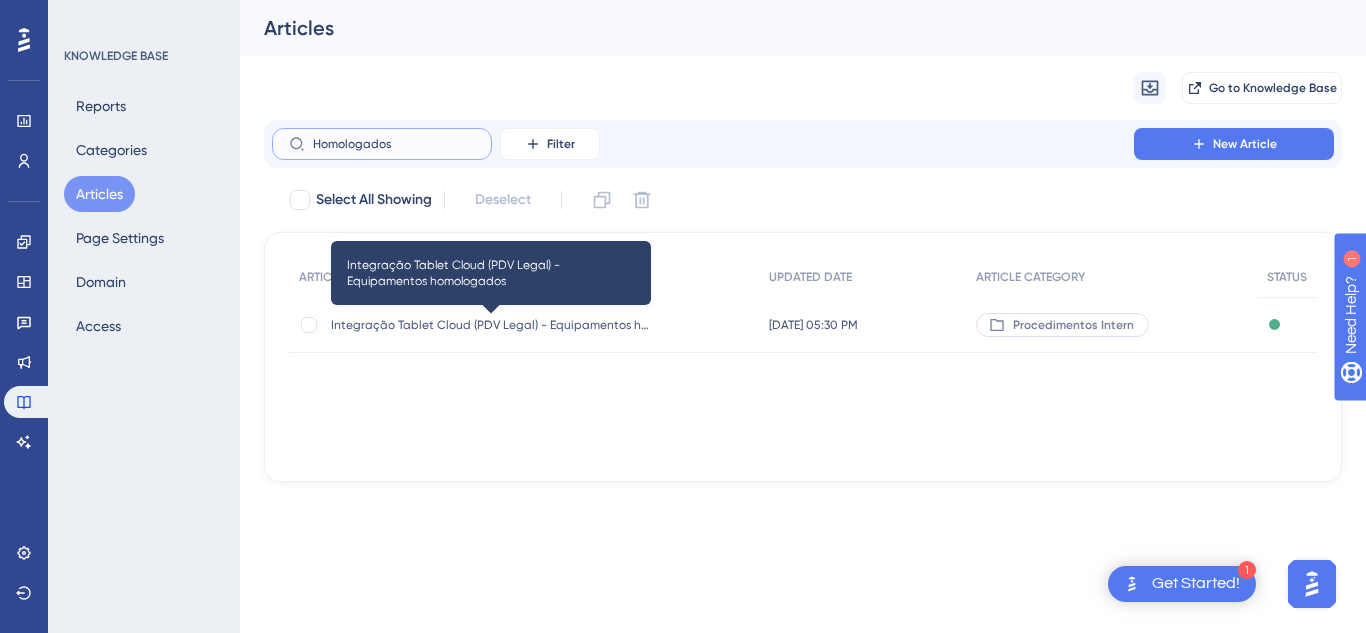 type on "Homologados" 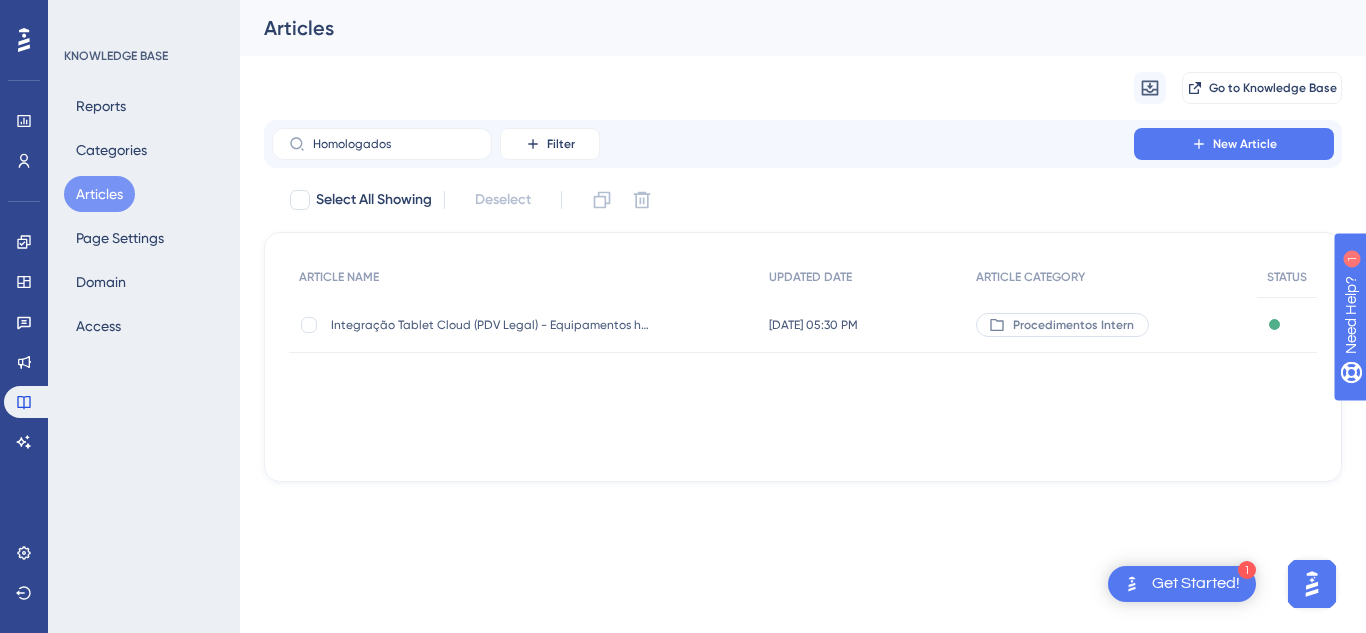 click on "Integração Tablet Cloud (PDV Legal) - Equipamentos homologados Integração Tablet Cloud (PDV Legal) - Equipamentos homologados" at bounding box center [491, 325] 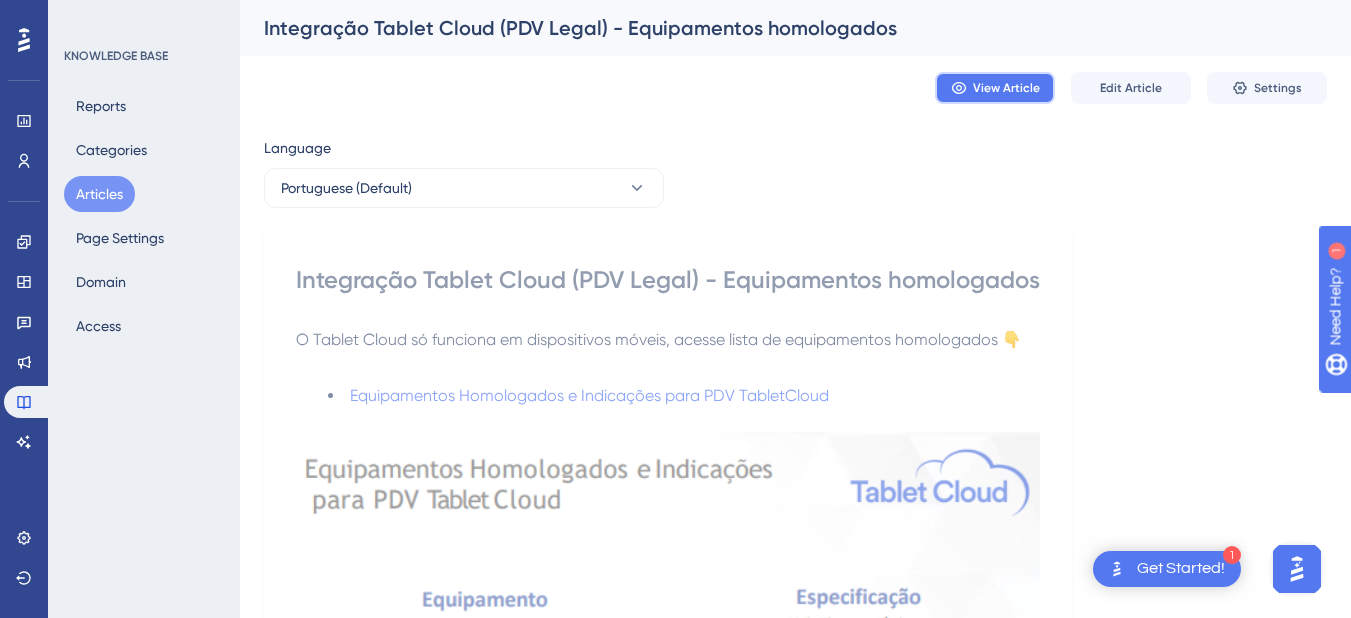 click on "View Article" at bounding box center (1006, 88) 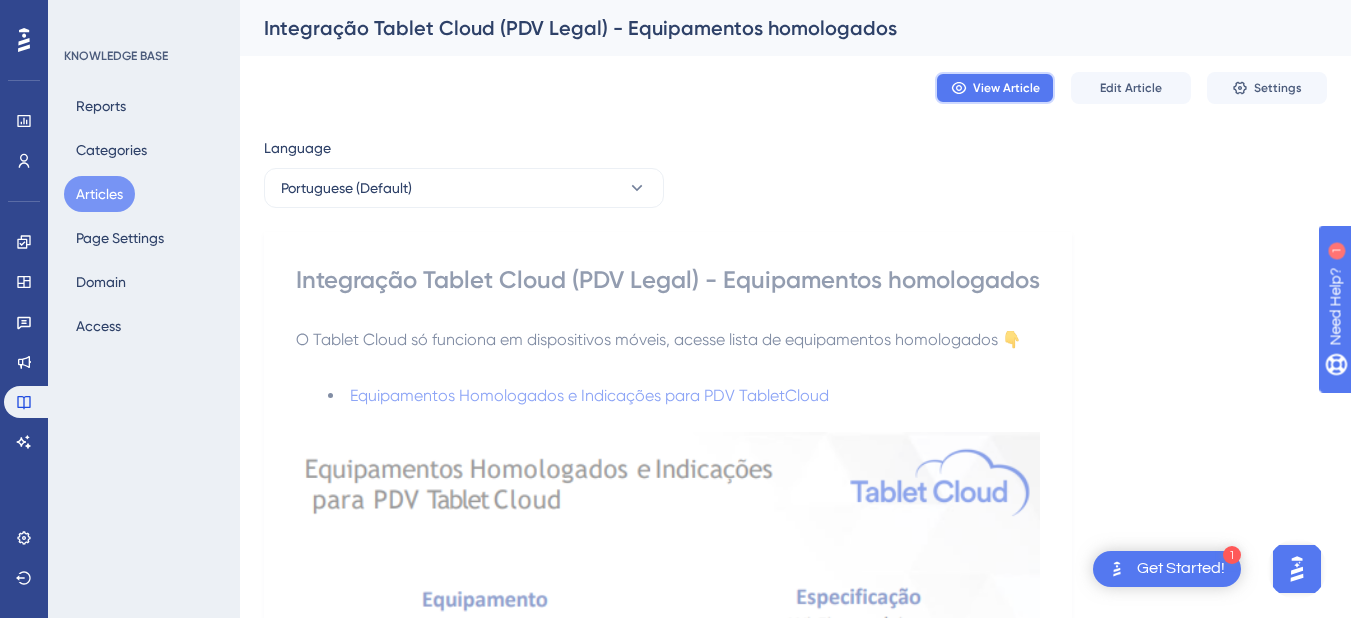 click on "View Article" at bounding box center [1006, 88] 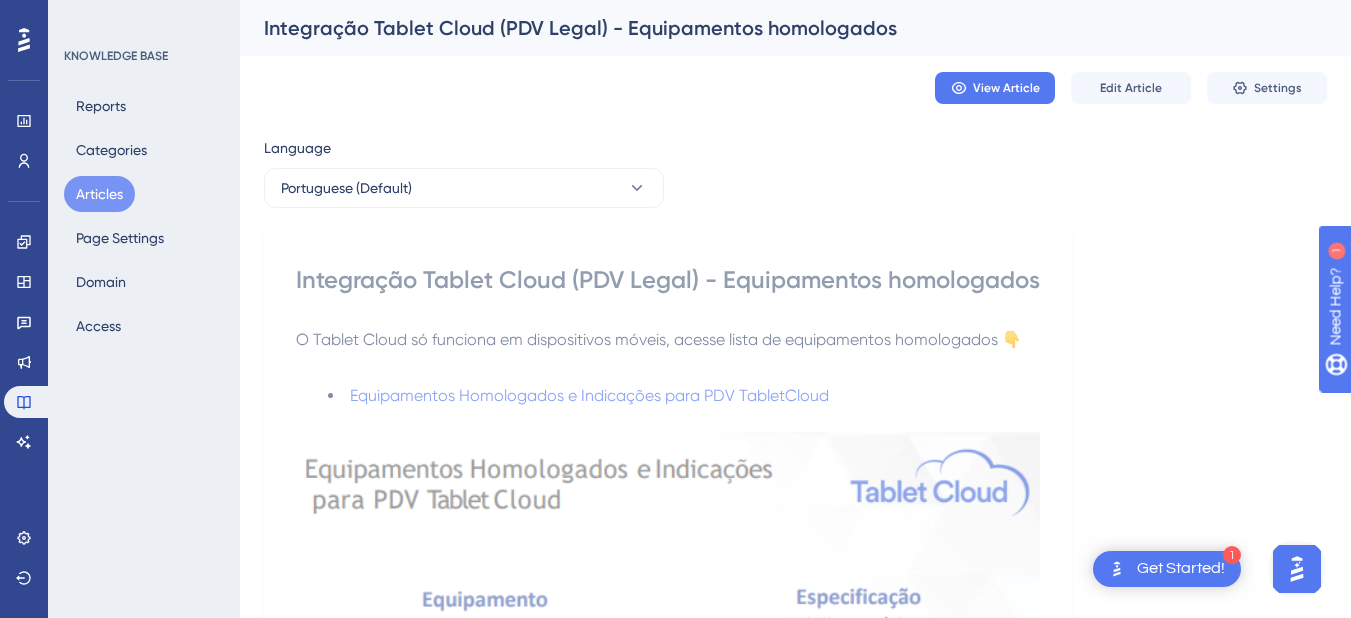 click on "KNOWLEDGE BASE Reports Categories Articles Page Settings Domain Access" at bounding box center (144, 309) 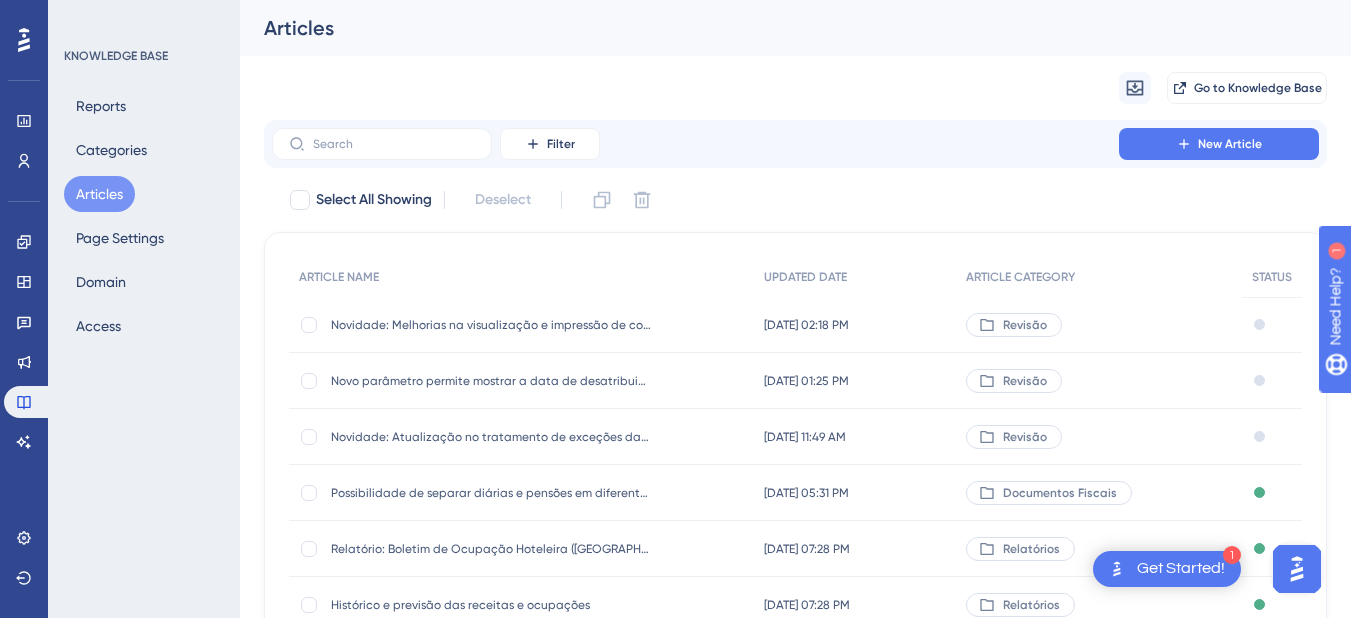 click on "Performance Users Engagement Widgets Feedback Product Updates Knowledge Base AI Assistant Settings Logout" at bounding box center (24, 309) 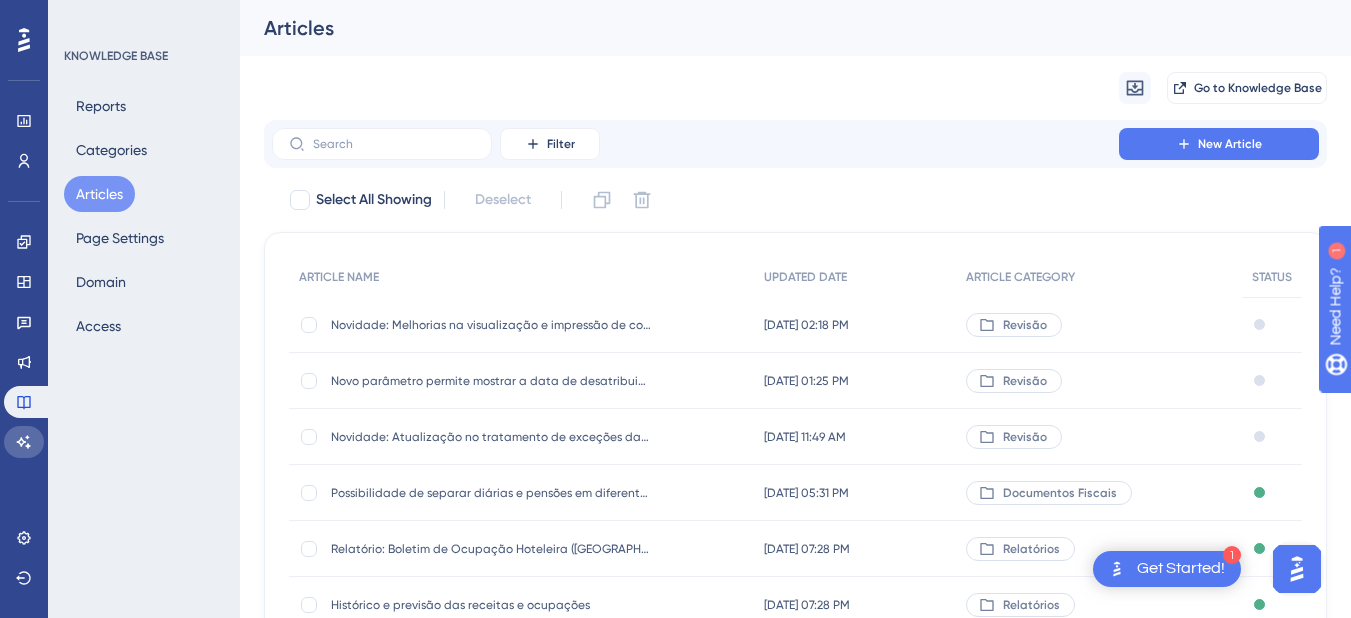 click 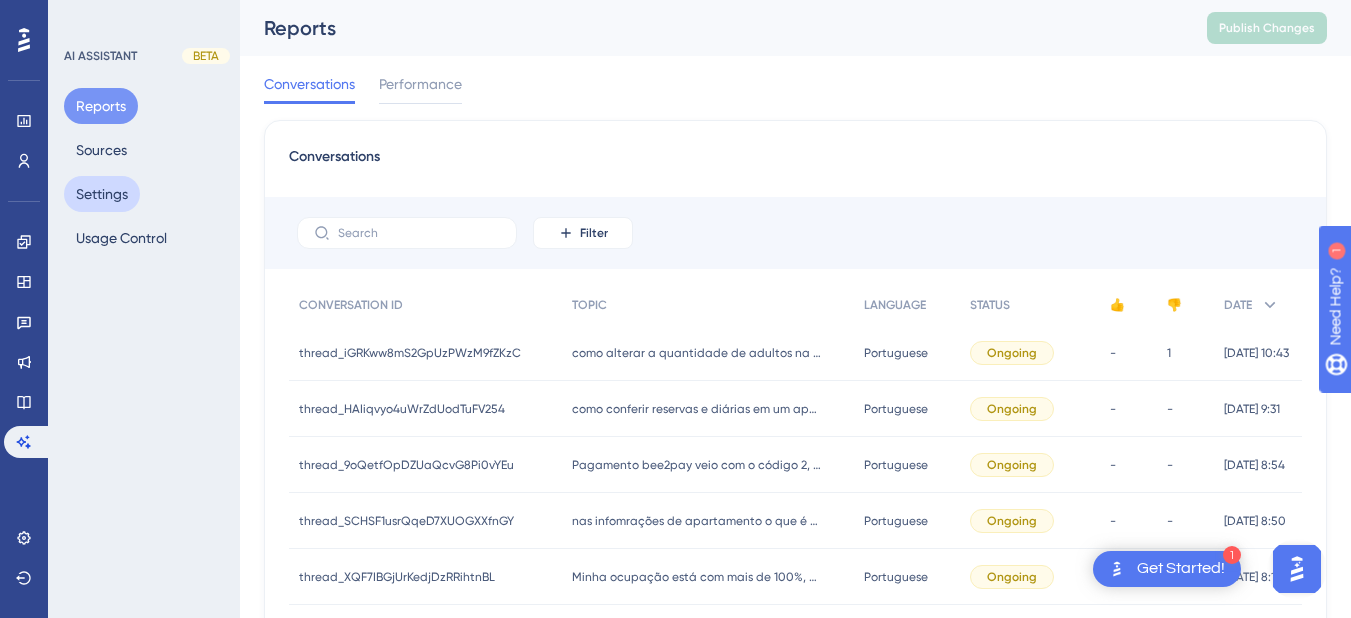 click on "Settings" at bounding box center (102, 194) 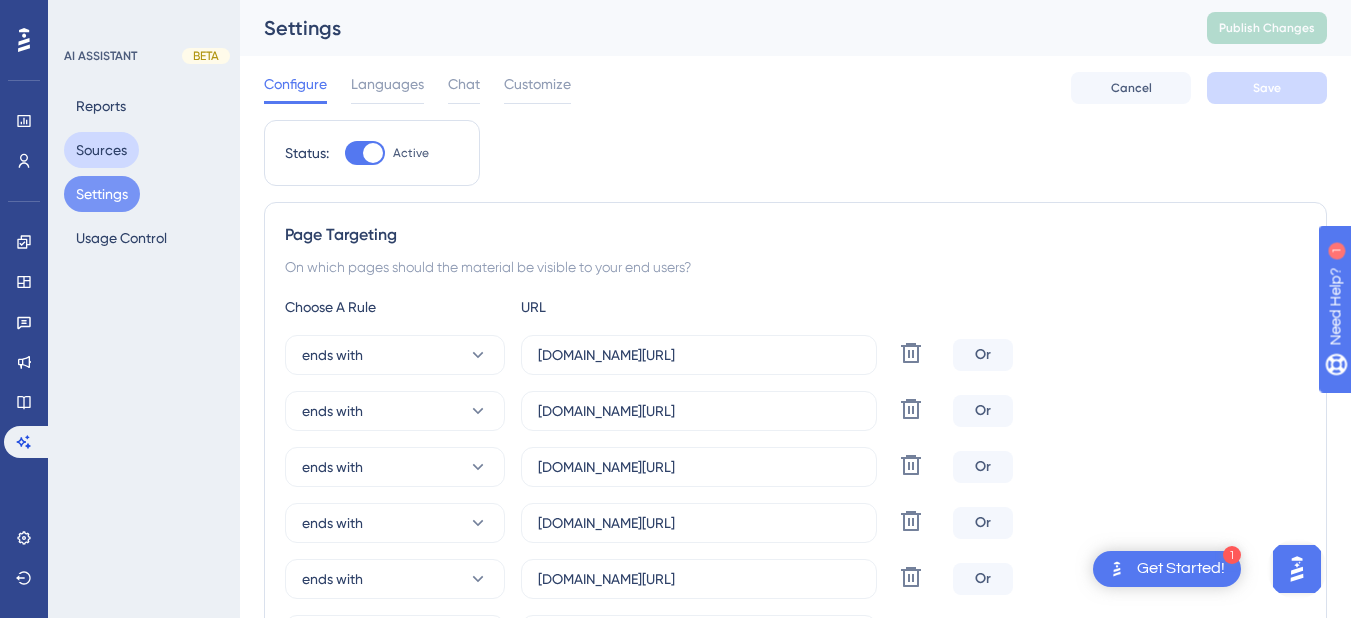 click on "Sources" at bounding box center [101, 150] 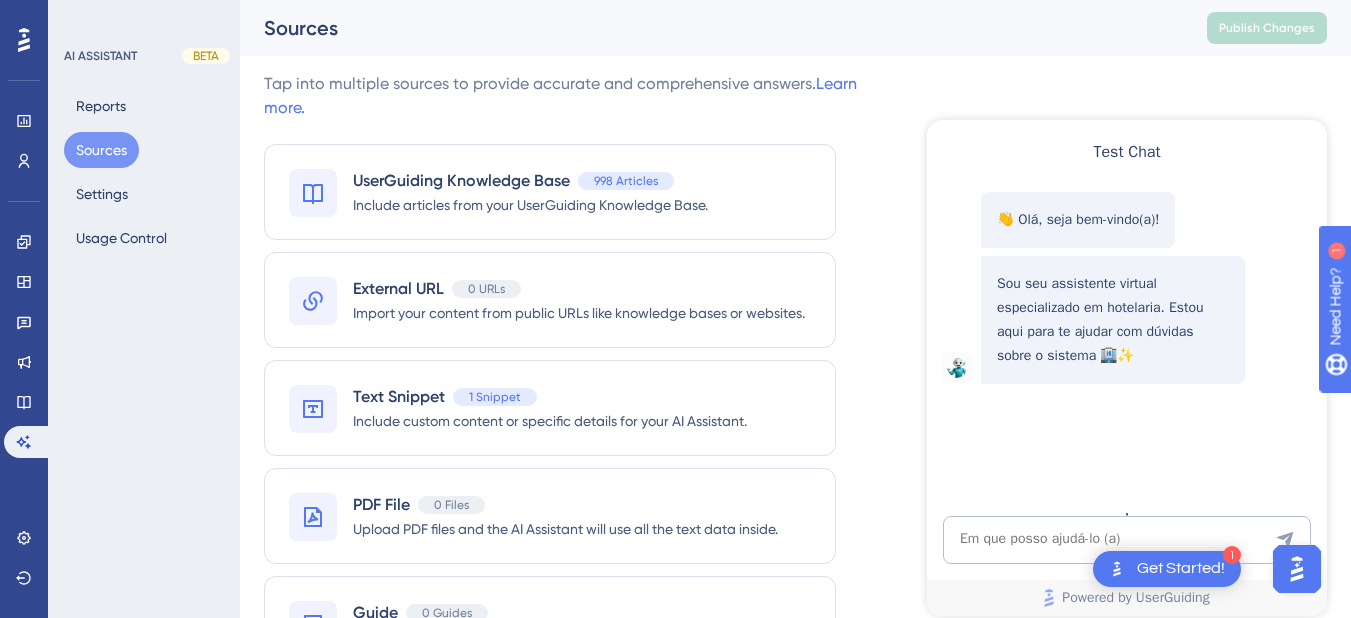 scroll, scrollTop: 0, scrollLeft: 0, axis: both 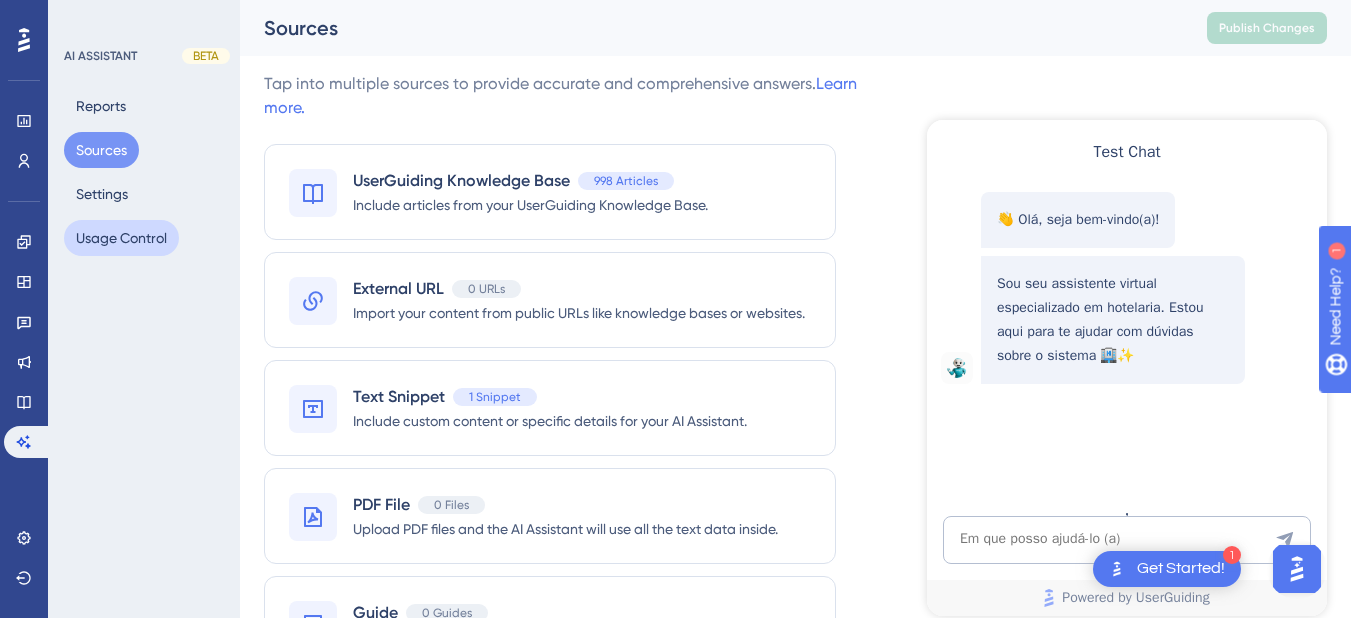click on "Usage Control" at bounding box center (121, 238) 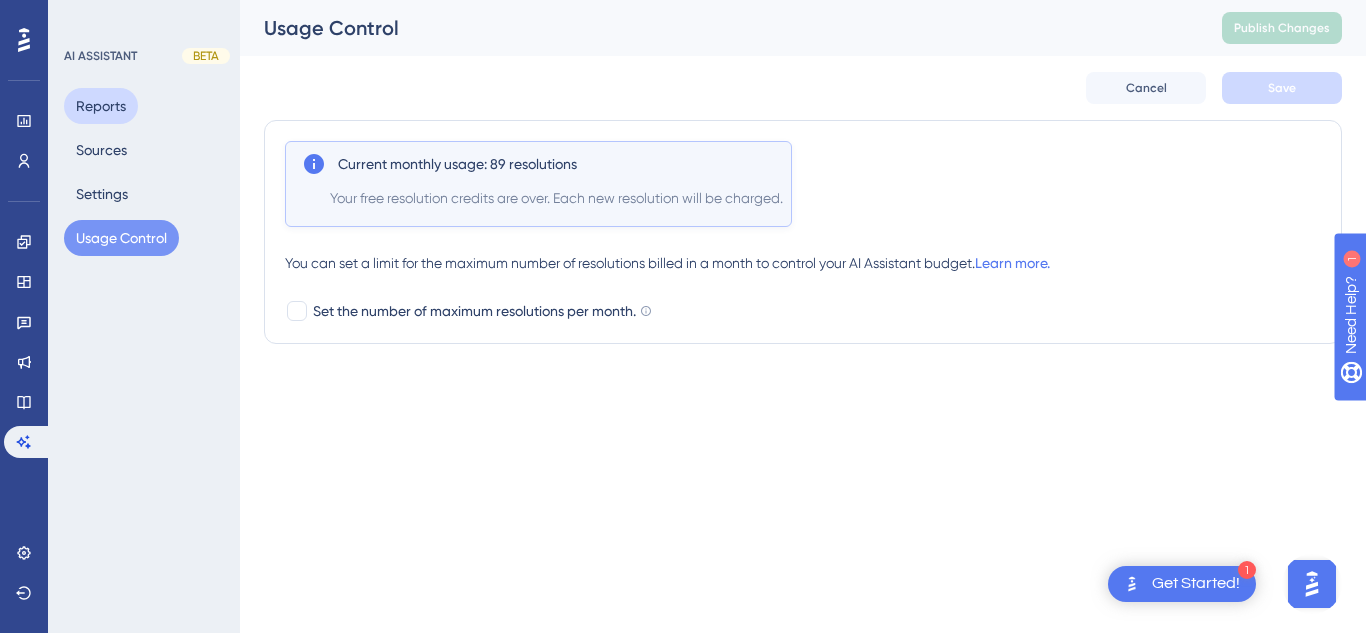 click on "Reports" at bounding box center (101, 106) 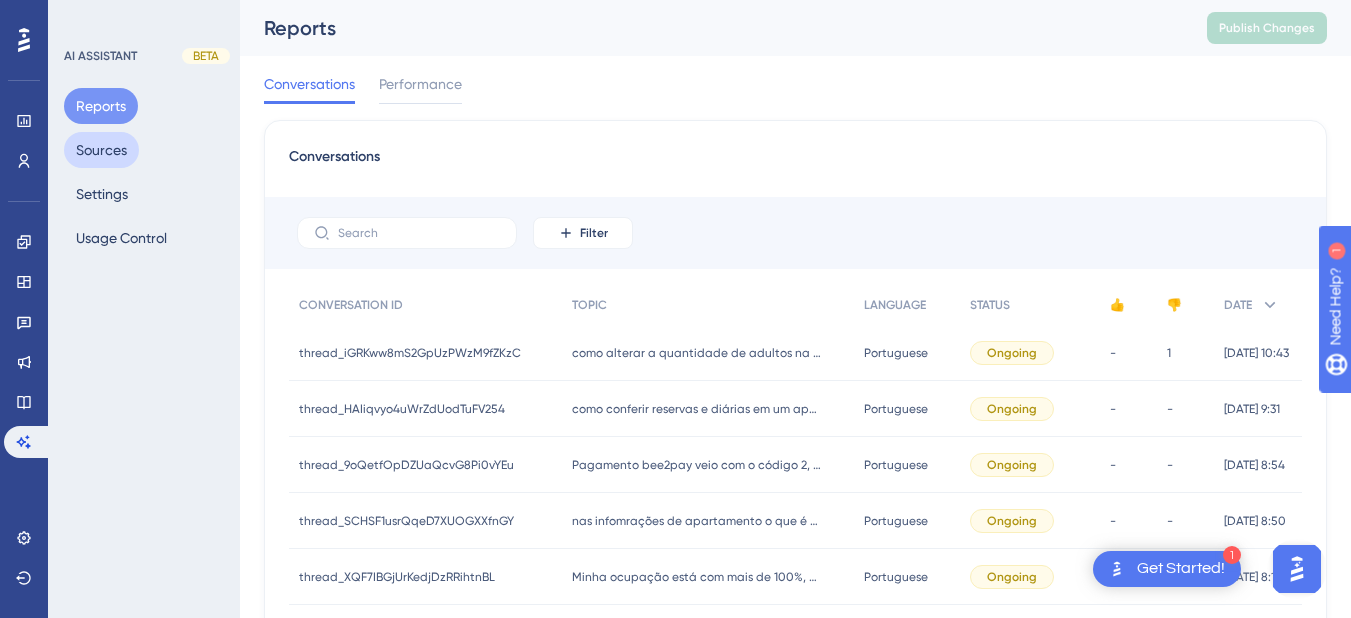 click on "Sources" at bounding box center (101, 150) 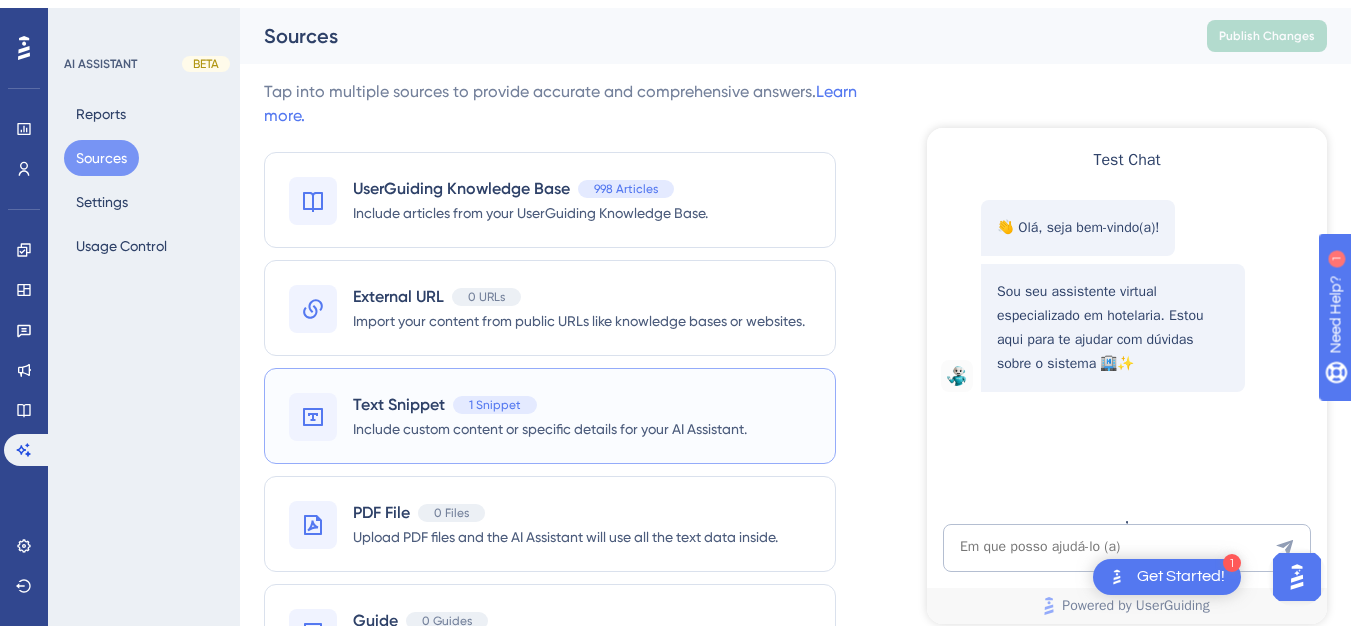 scroll, scrollTop: 103, scrollLeft: 0, axis: vertical 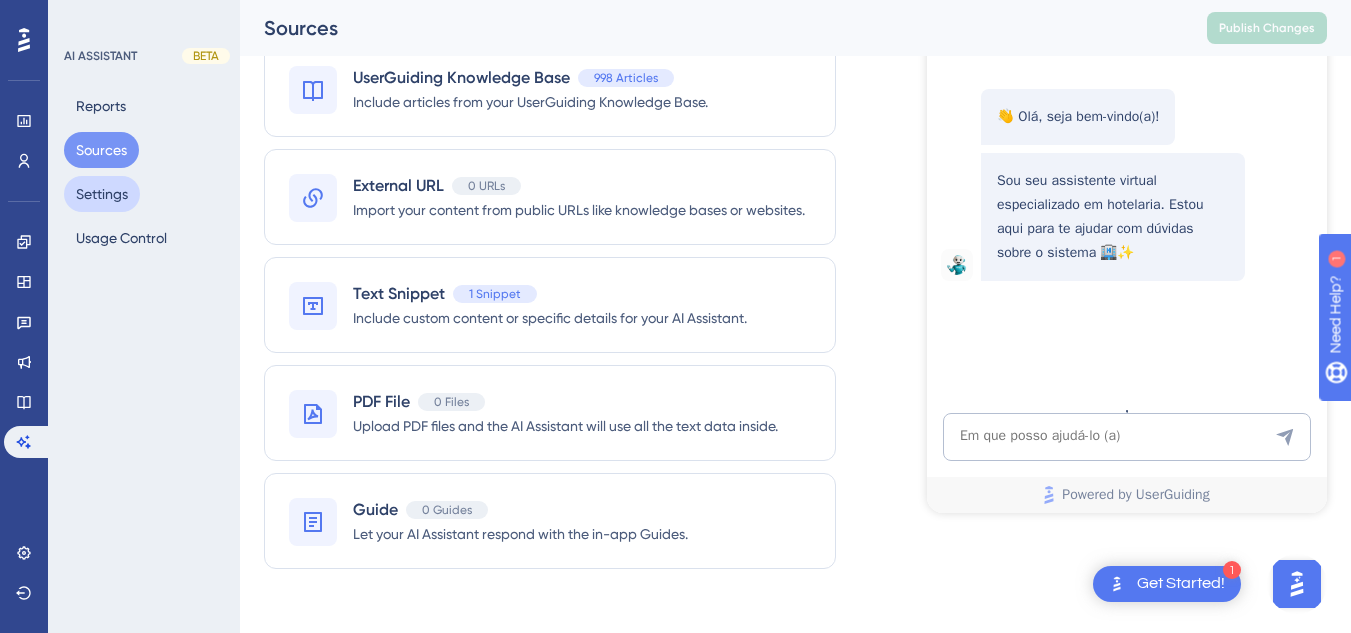 click on "Settings" at bounding box center [102, 194] 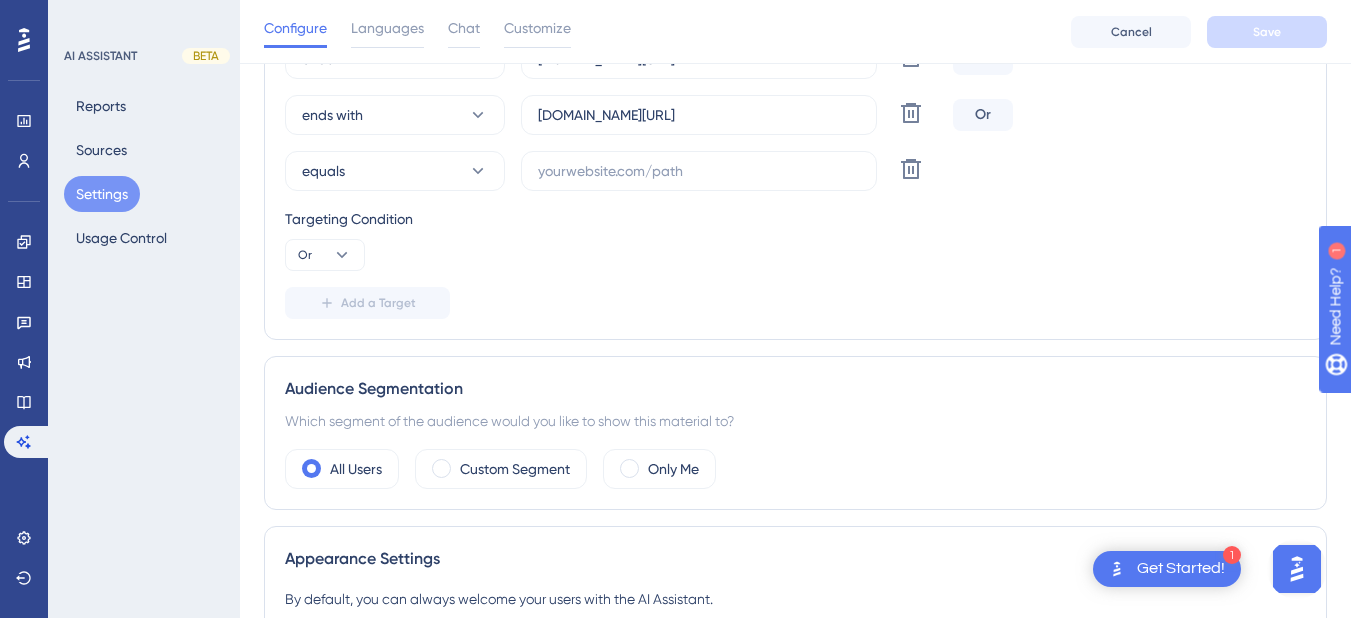 scroll, scrollTop: 1000, scrollLeft: 0, axis: vertical 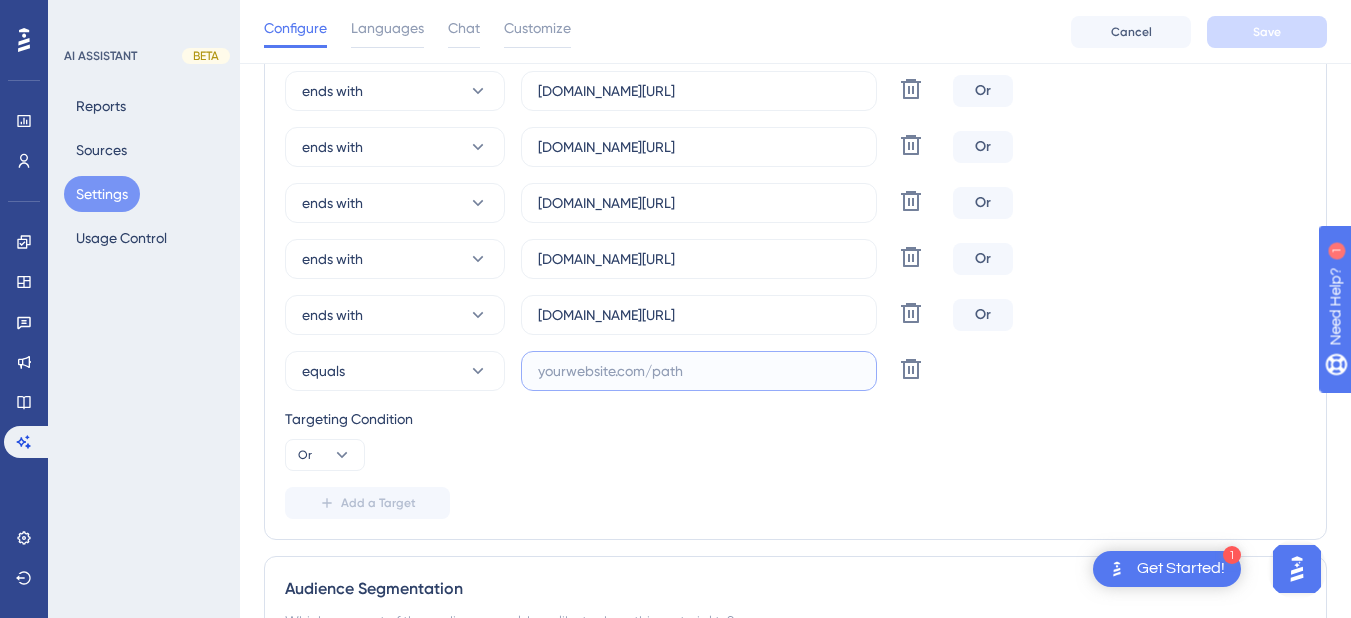 click at bounding box center (699, 371) 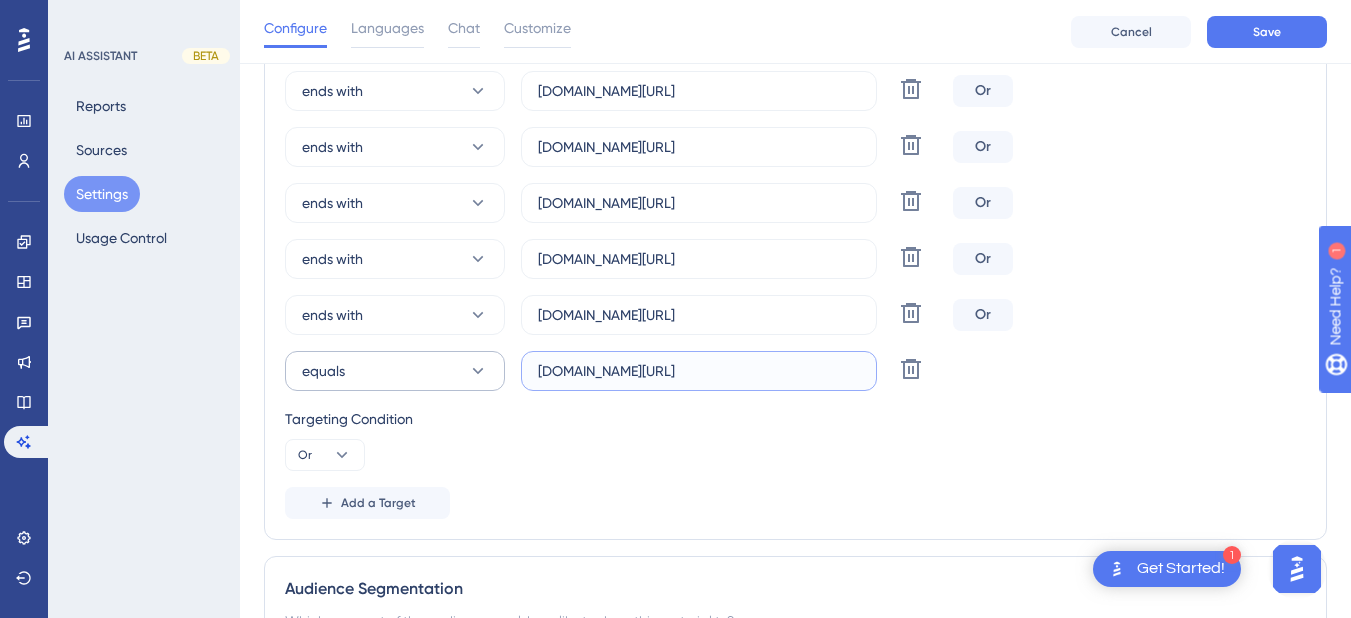 type on "[DOMAIN_NAME][URL]" 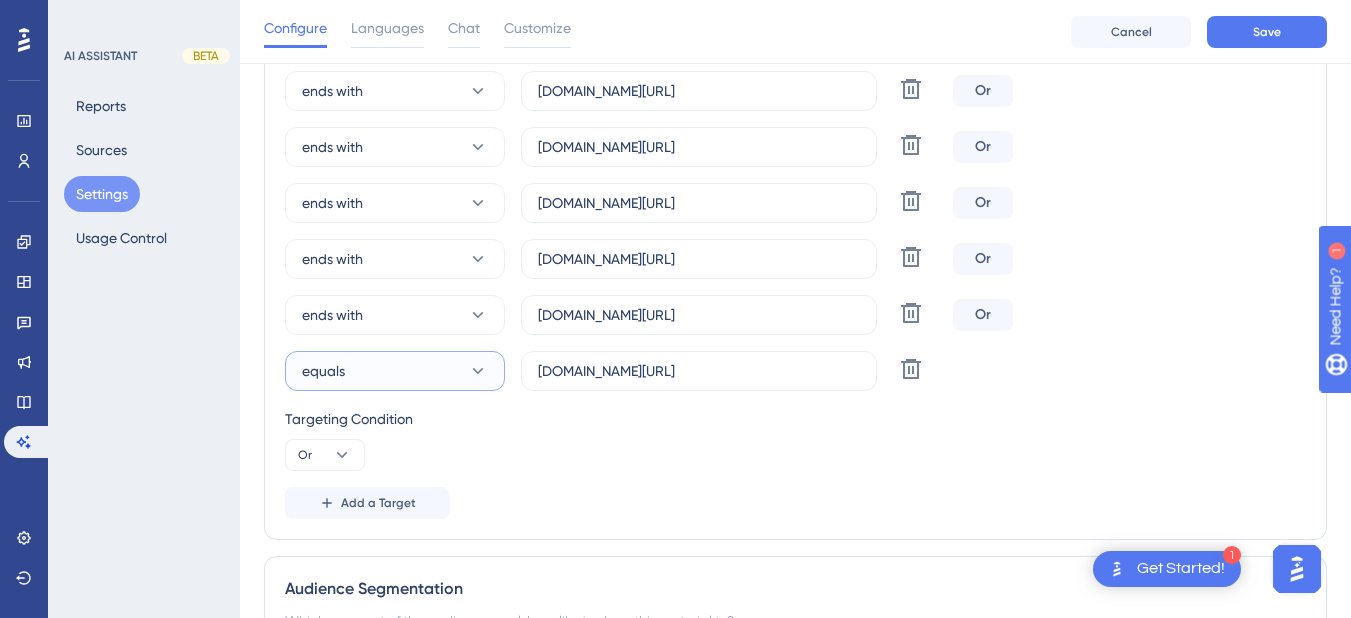 click on "equals" at bounding box center (395, 371) 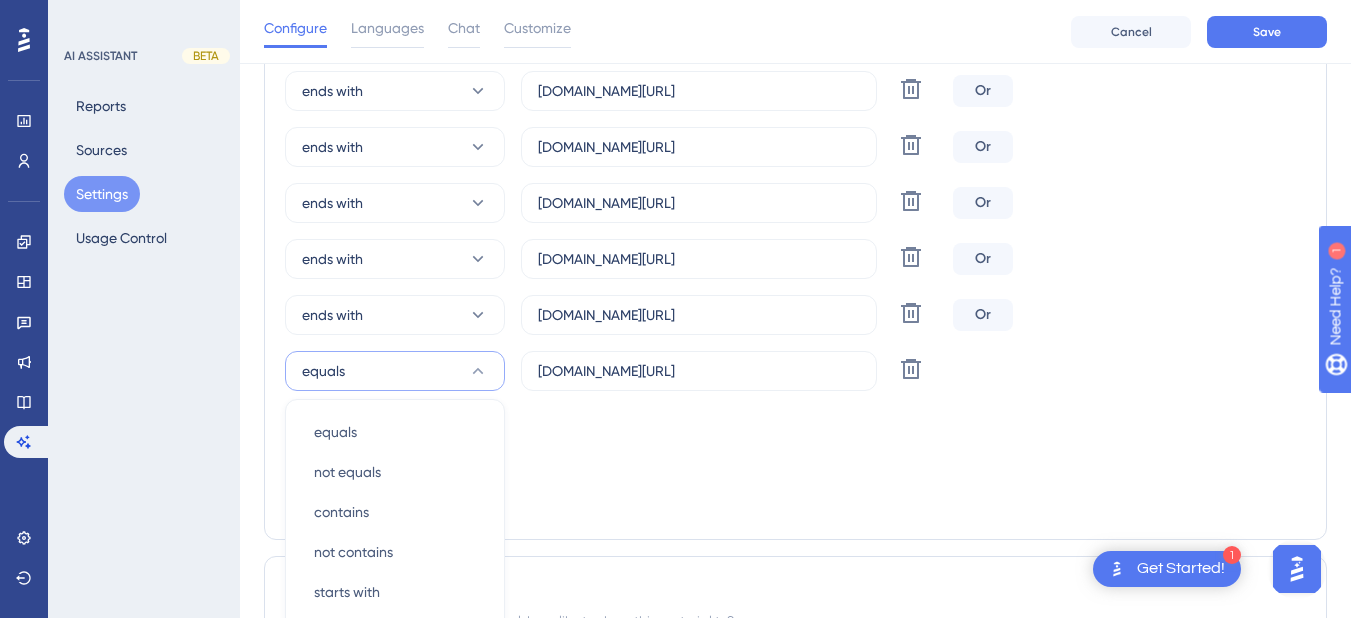scroll, scrollTop: 1243, scrollLeft: 0, axis: vertical 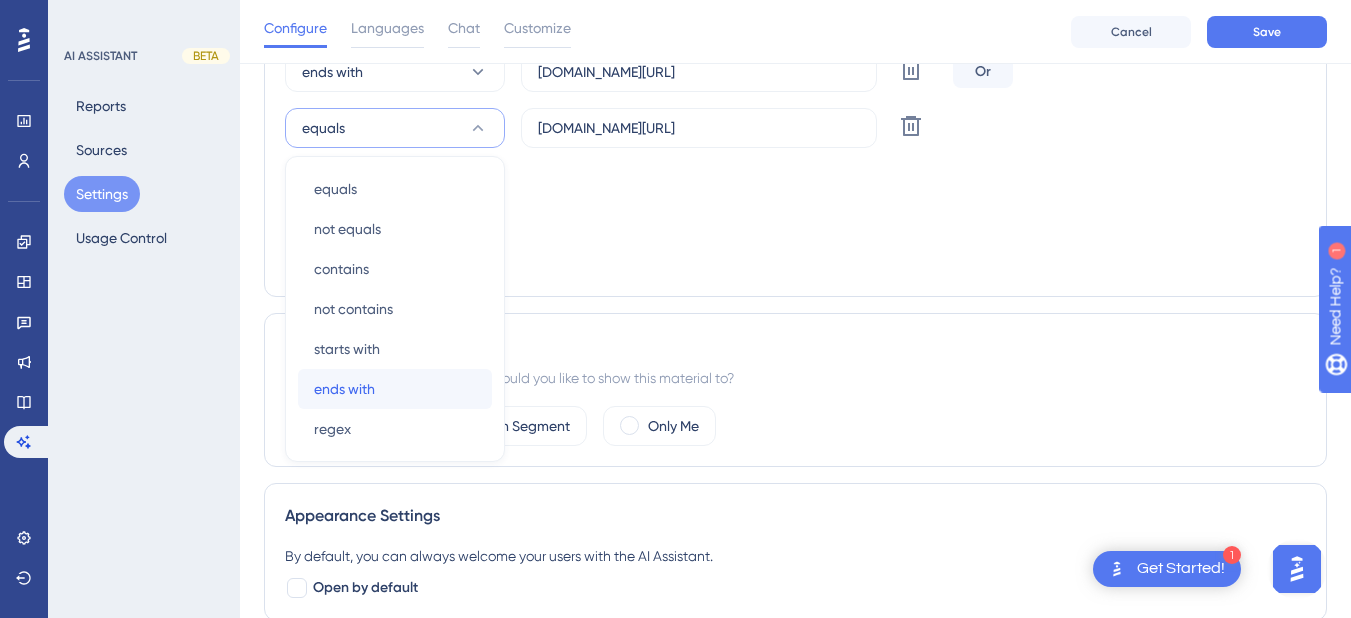 click on "ends with" at bounding box center [344, 389] 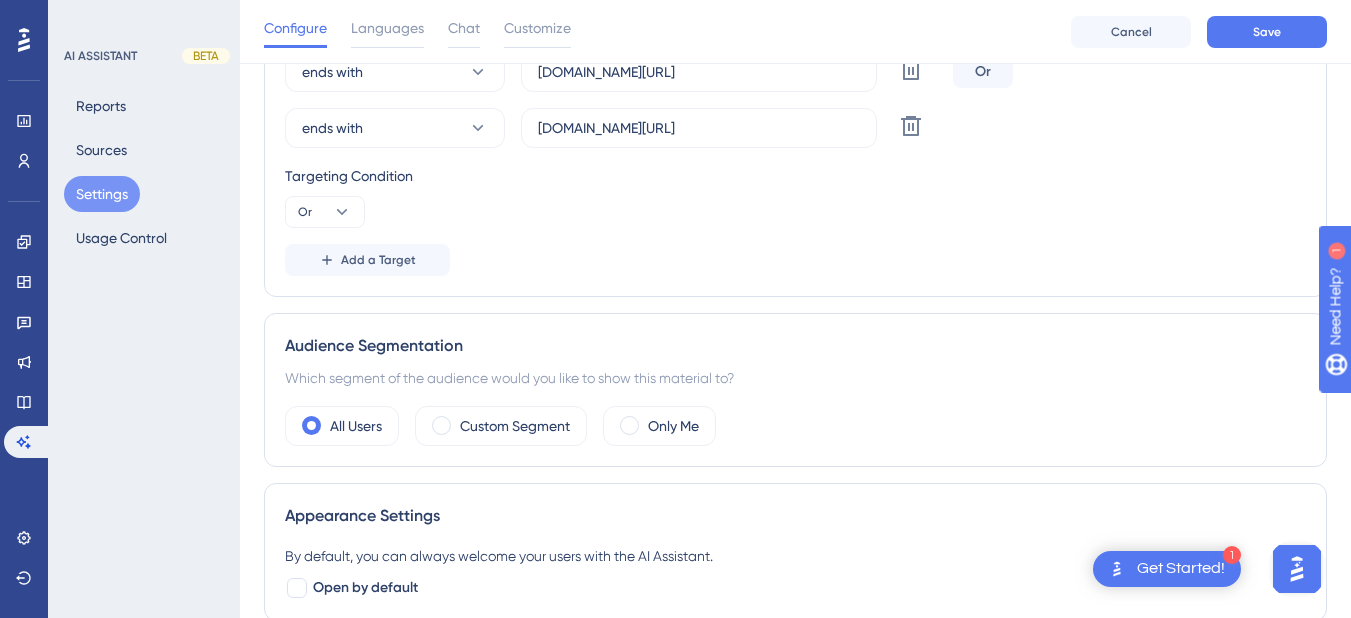 scroll, scrollTop: 1043, scrollLeft: 0, axis: vertical 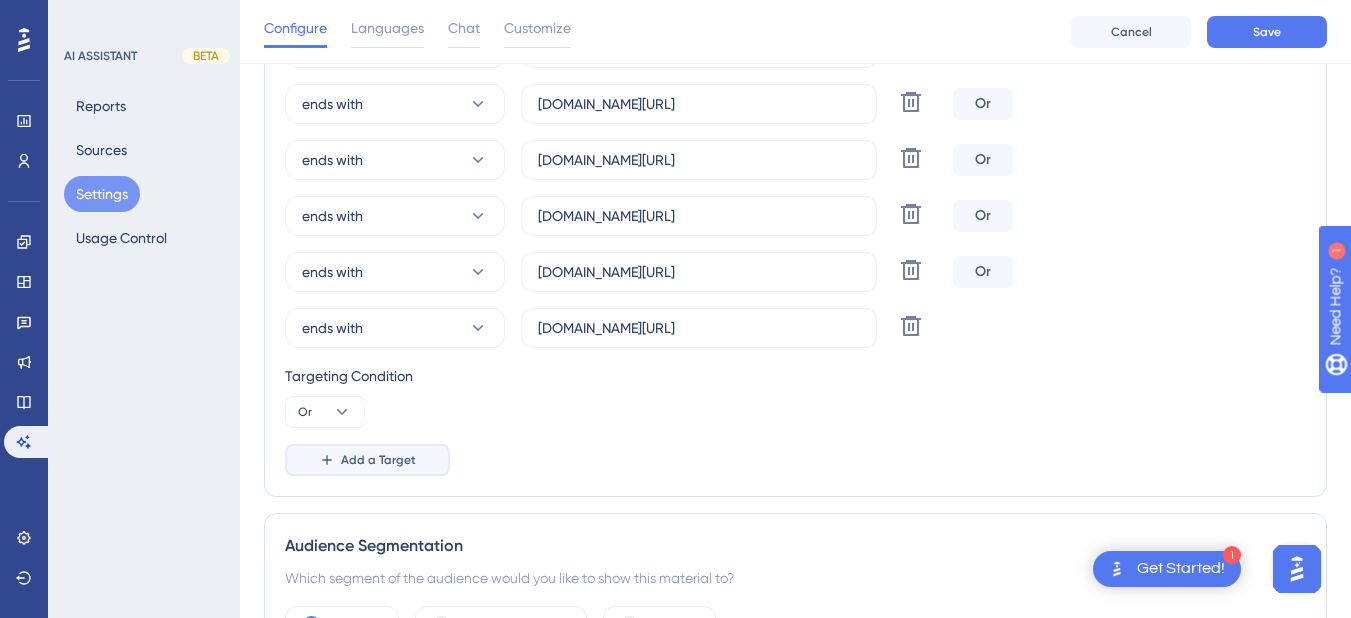 click on "Add a Target" at bounding box center [378, 460] 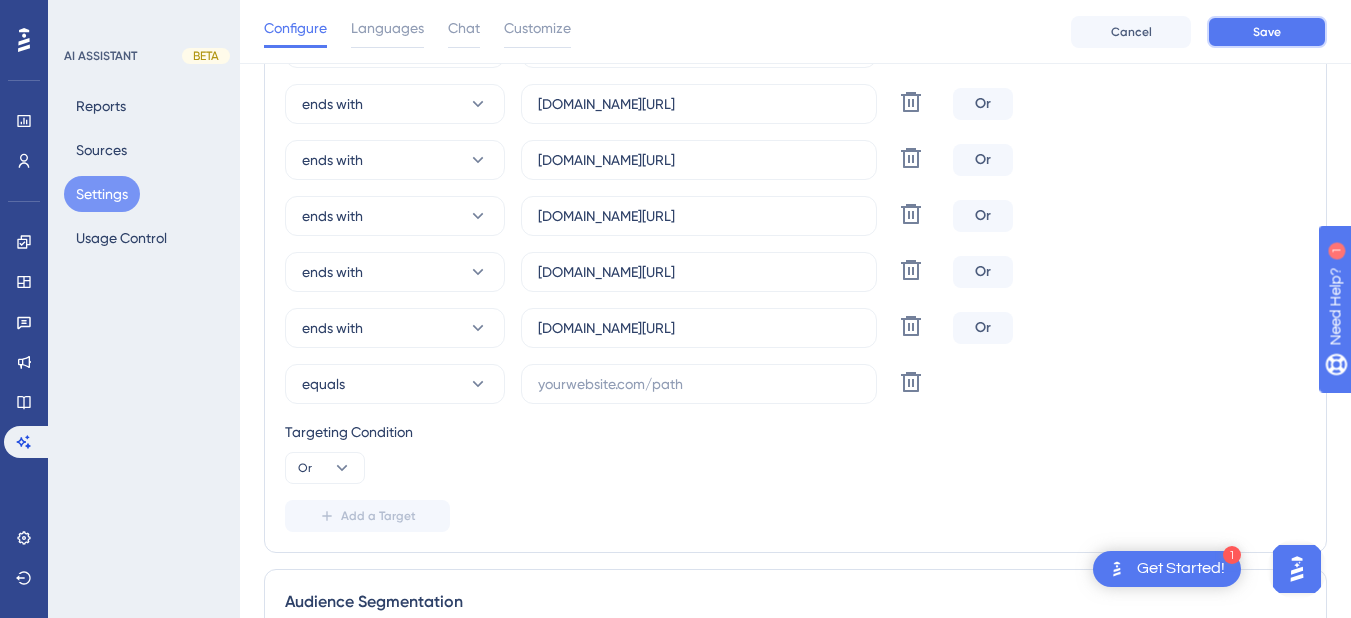 click on "Save" at bounding box center (1267, 32) 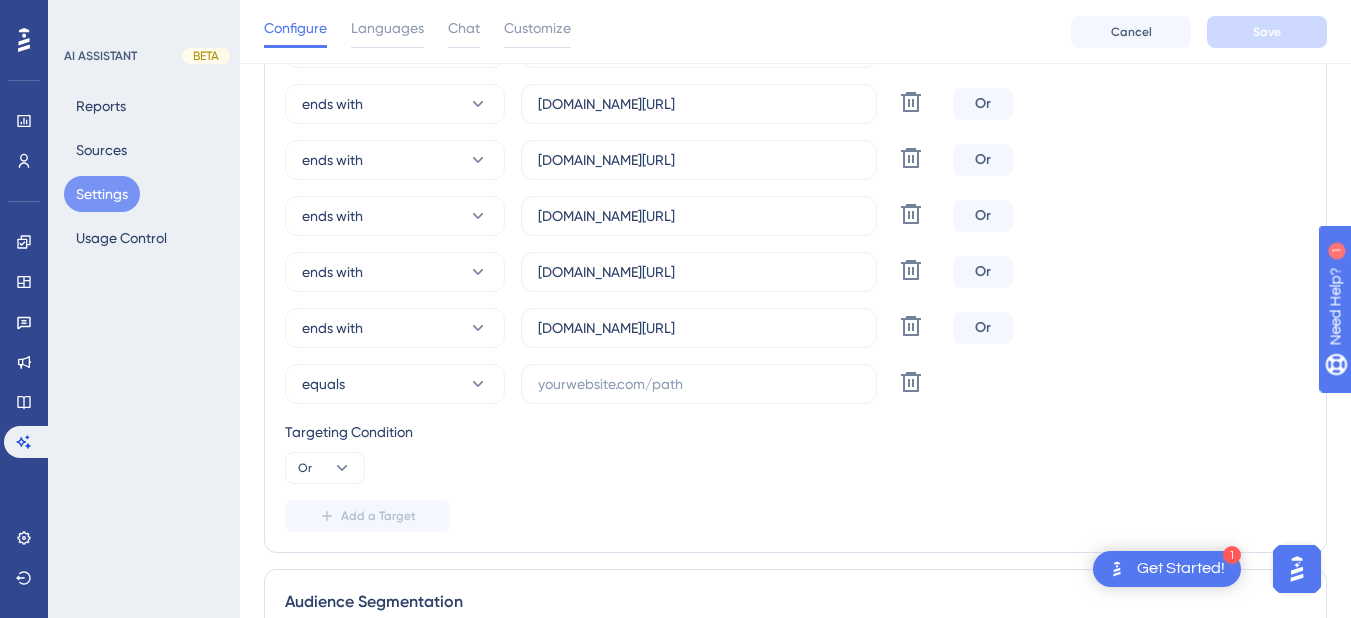 scroll, scrollTop: 243, scrollLeft: 0, axis: vertical 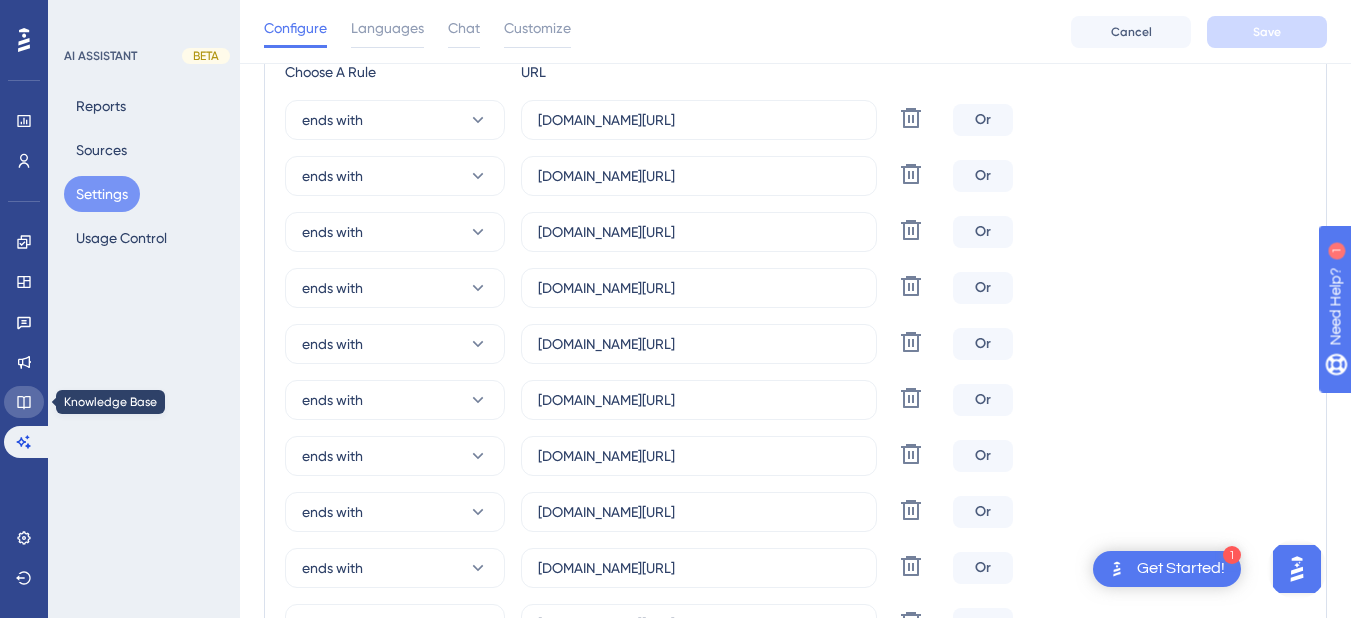 click at bounding box center (24, 402) 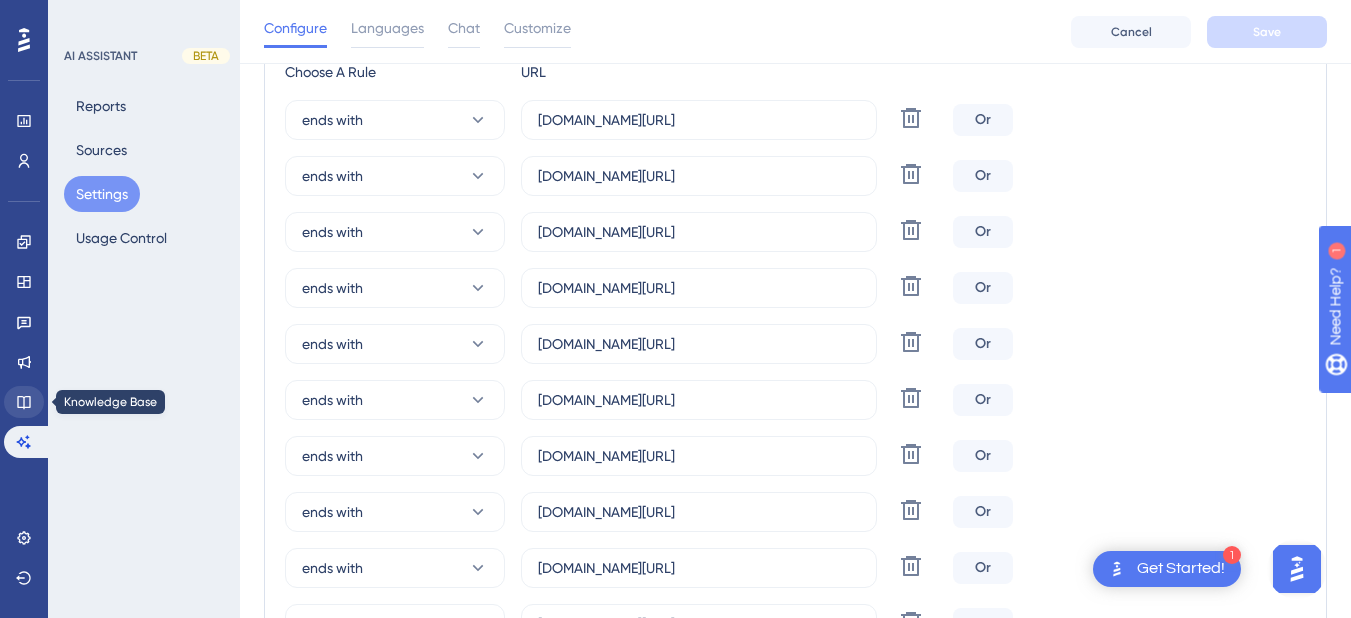 scroll, scrollTop: 0, scrollLeft: 0, axis: both 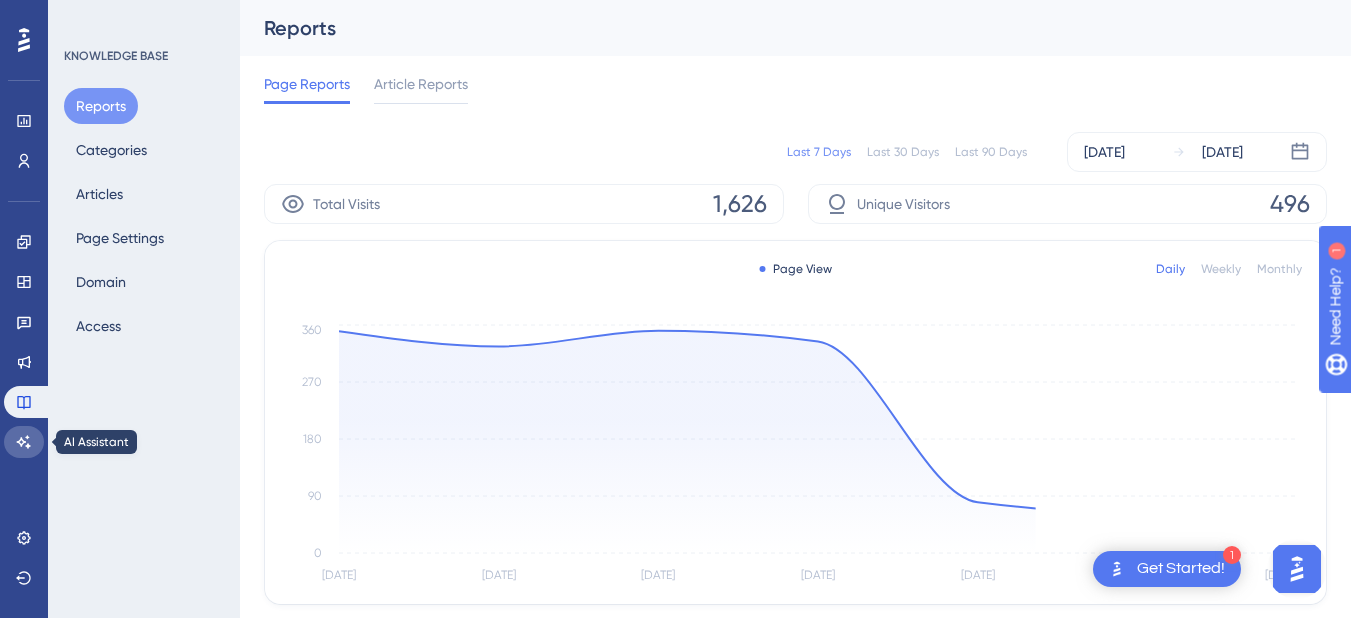 click 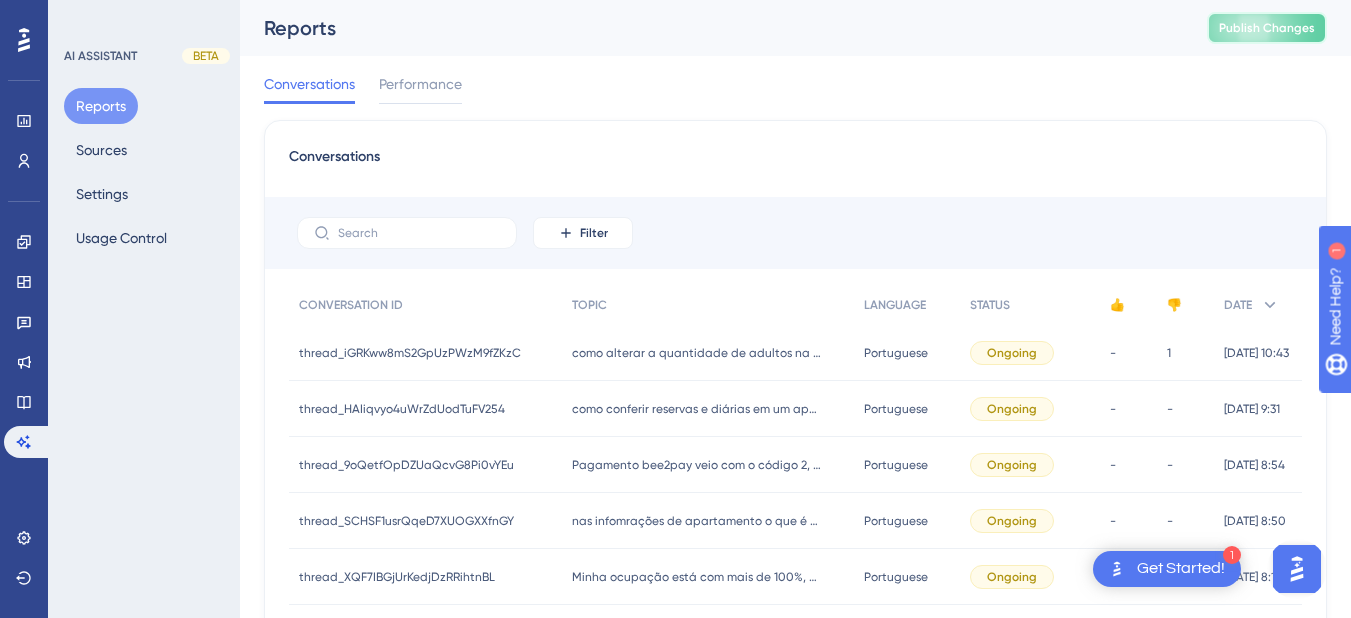 click on "Publish Changes" at bounding box center [1267, 28] 